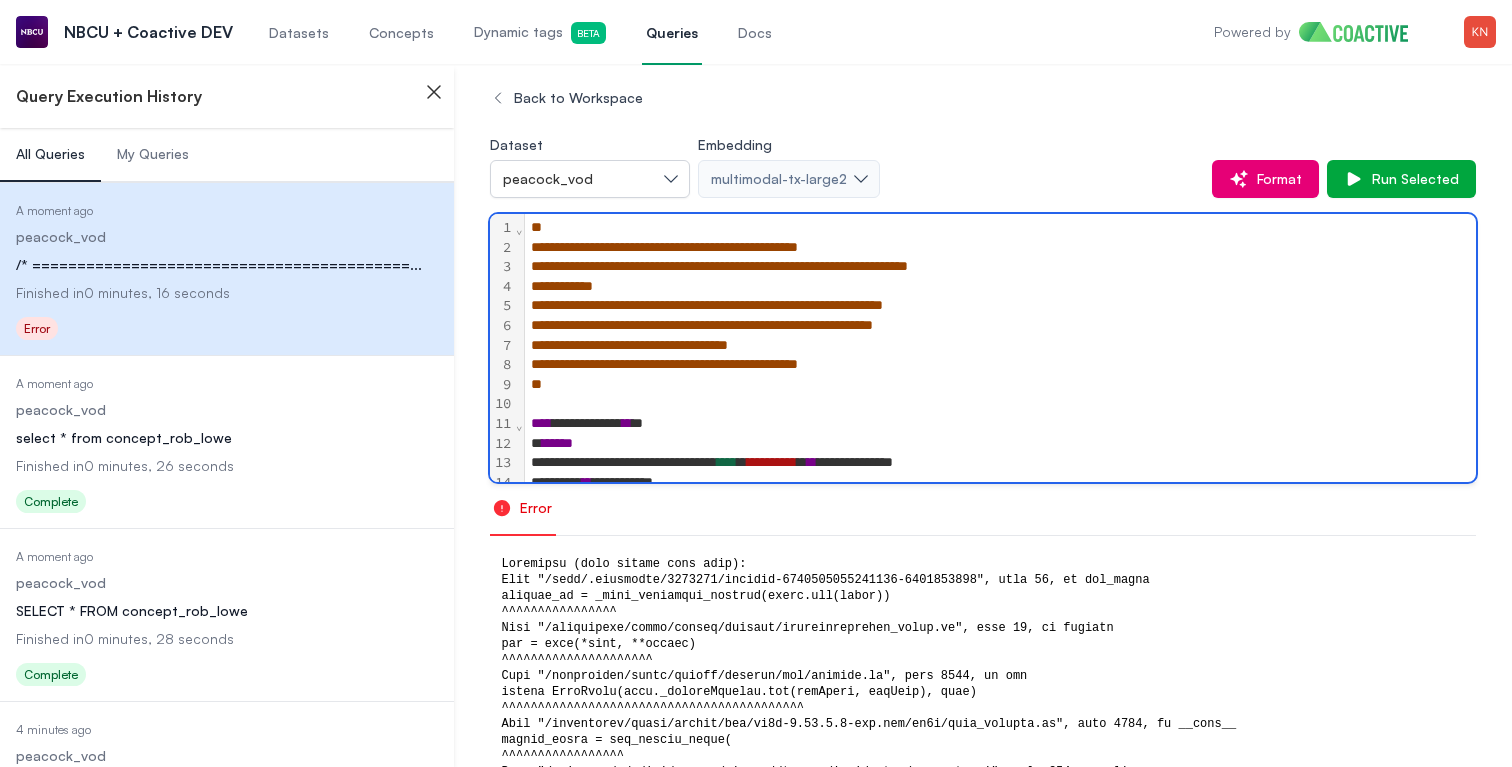 scroll, scrollTop: 0, scrollLeft: 0, axis: both 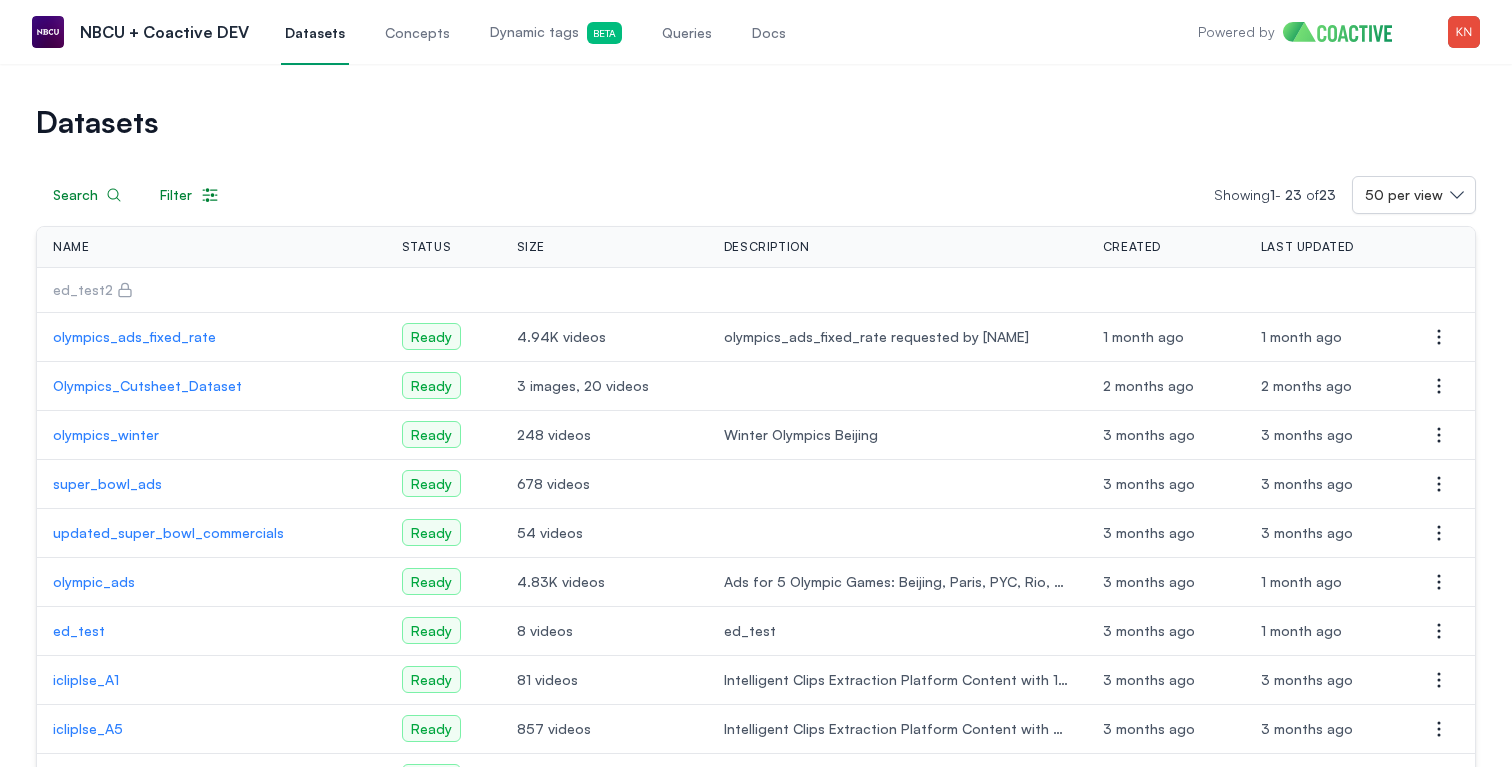 click on "Dynamic tags Beta" at bounding box center [556, 32] 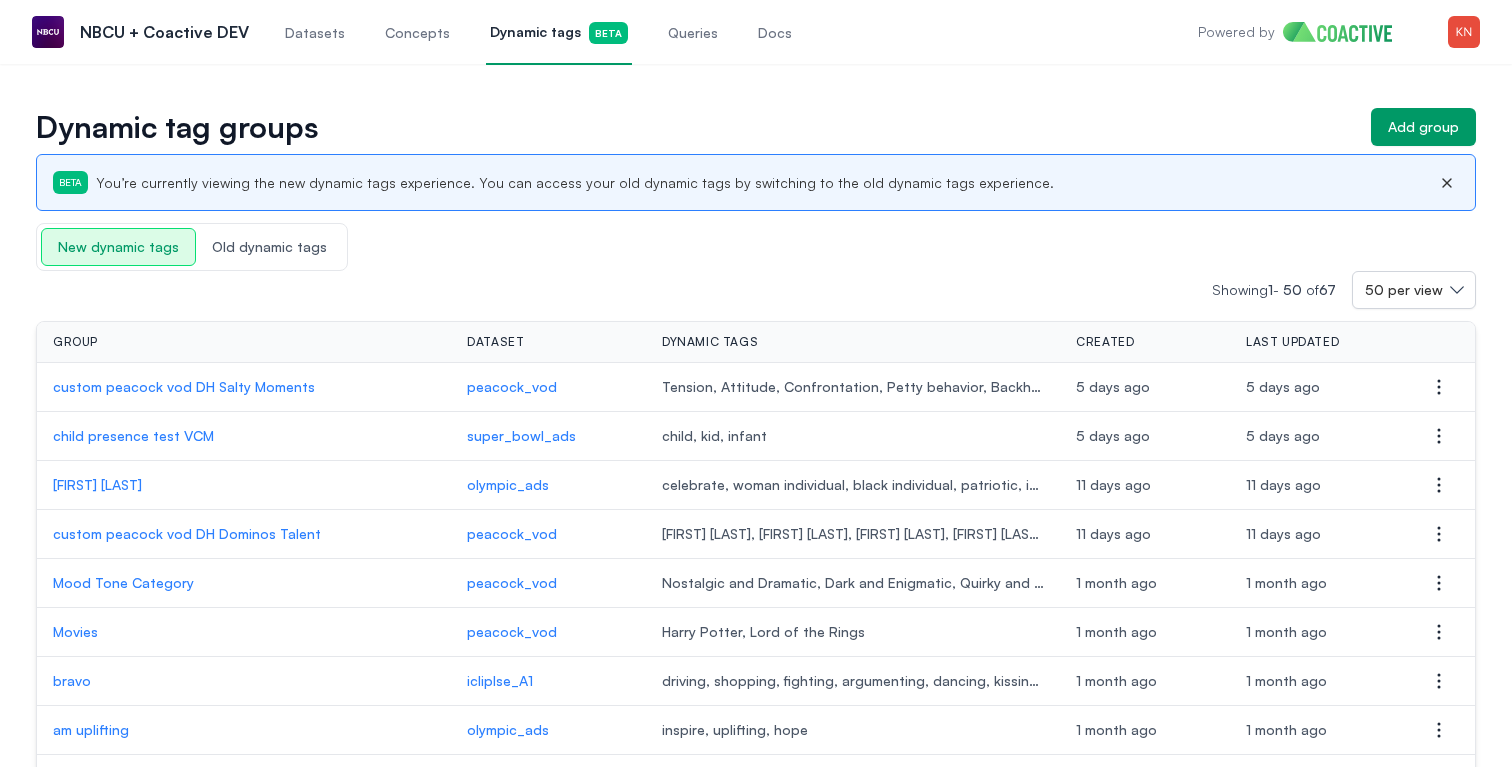 click on "custom peacock vod DH Dominos Talent" at bounding box center [244, 534] 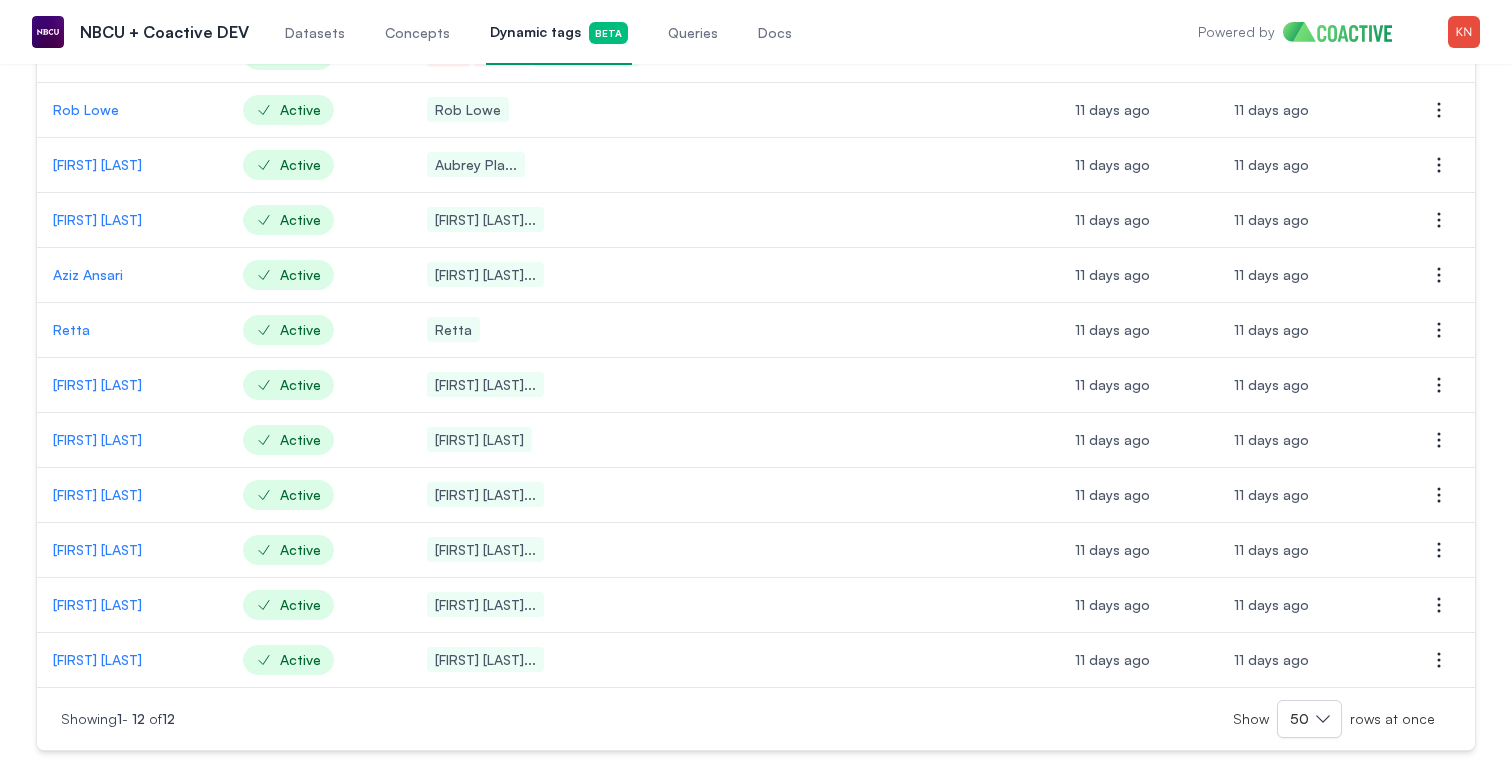 scroll, scrollTop: 254, scrollLeft: 0, axis: vertical 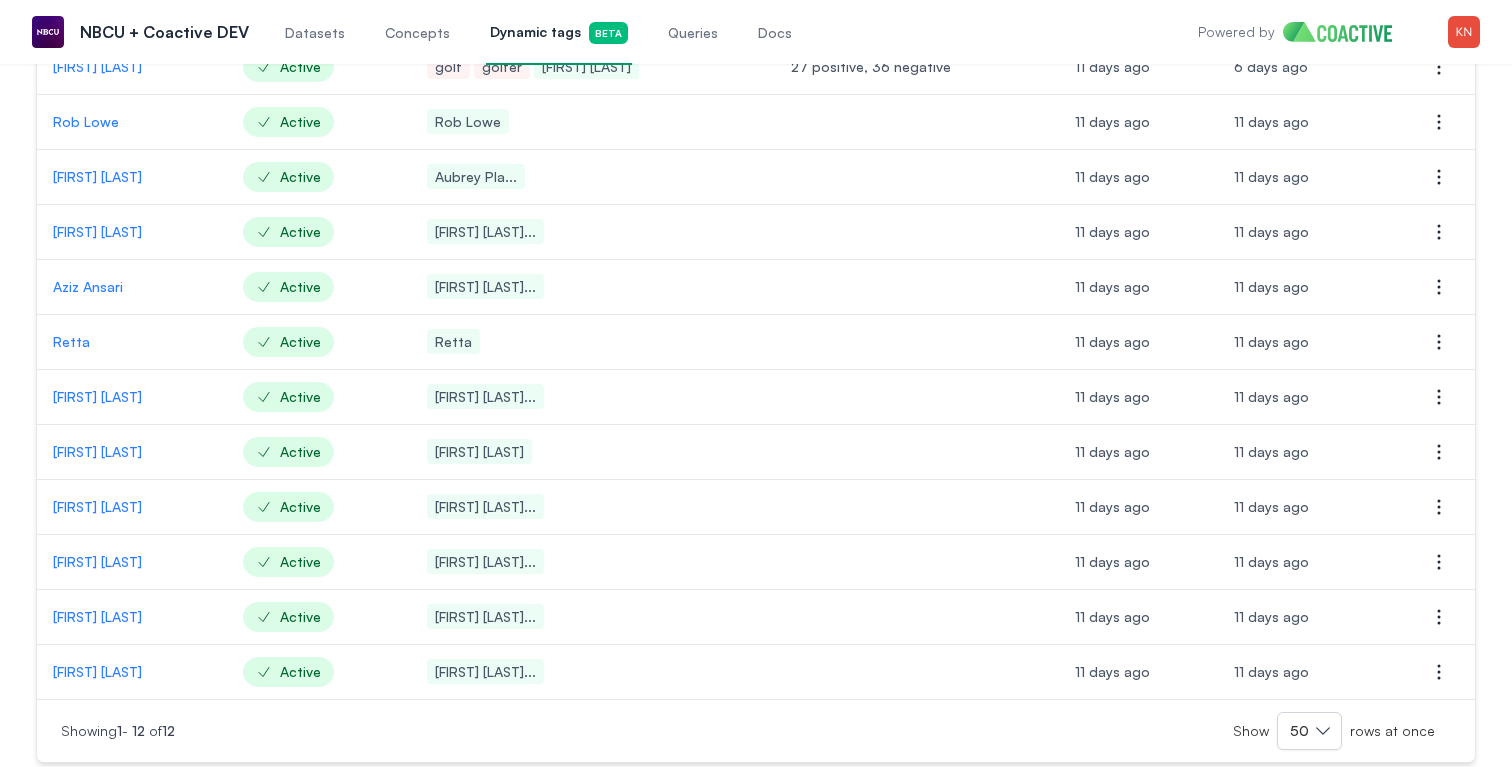 click on "[FIRST] [LAST]" at bounding box center (132, 397) 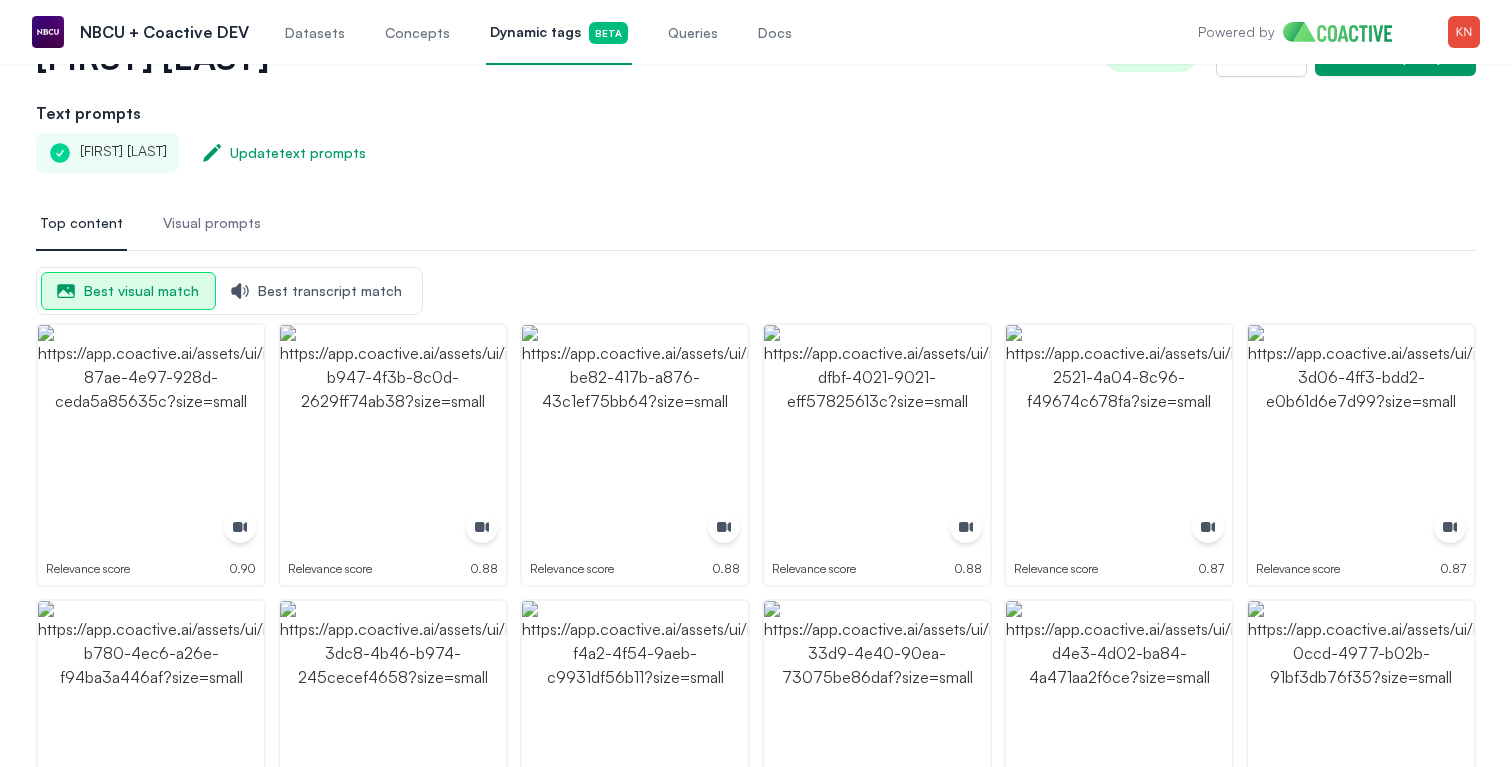 scroll, scrollTop: 0, scrollLeft: 0, axis: both 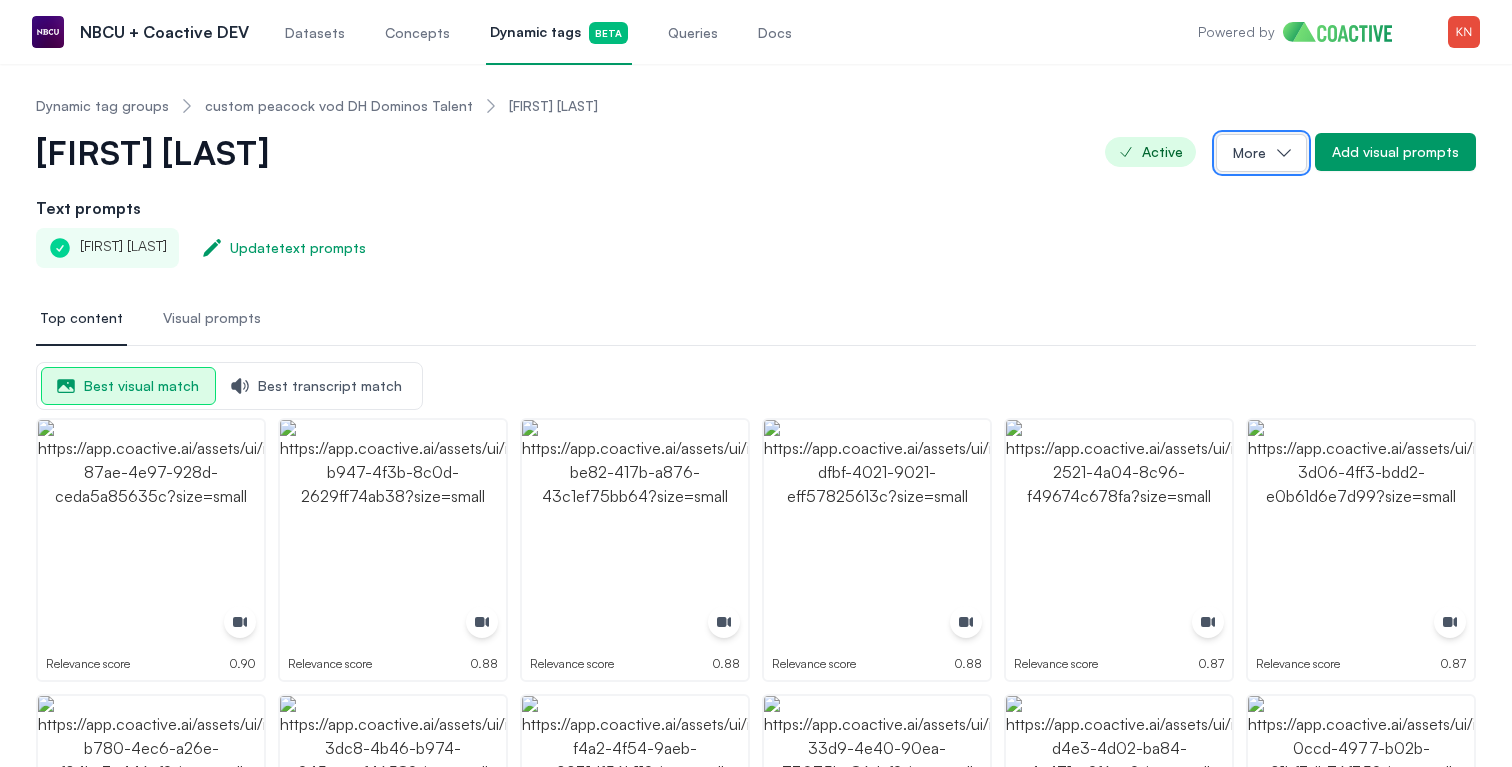click 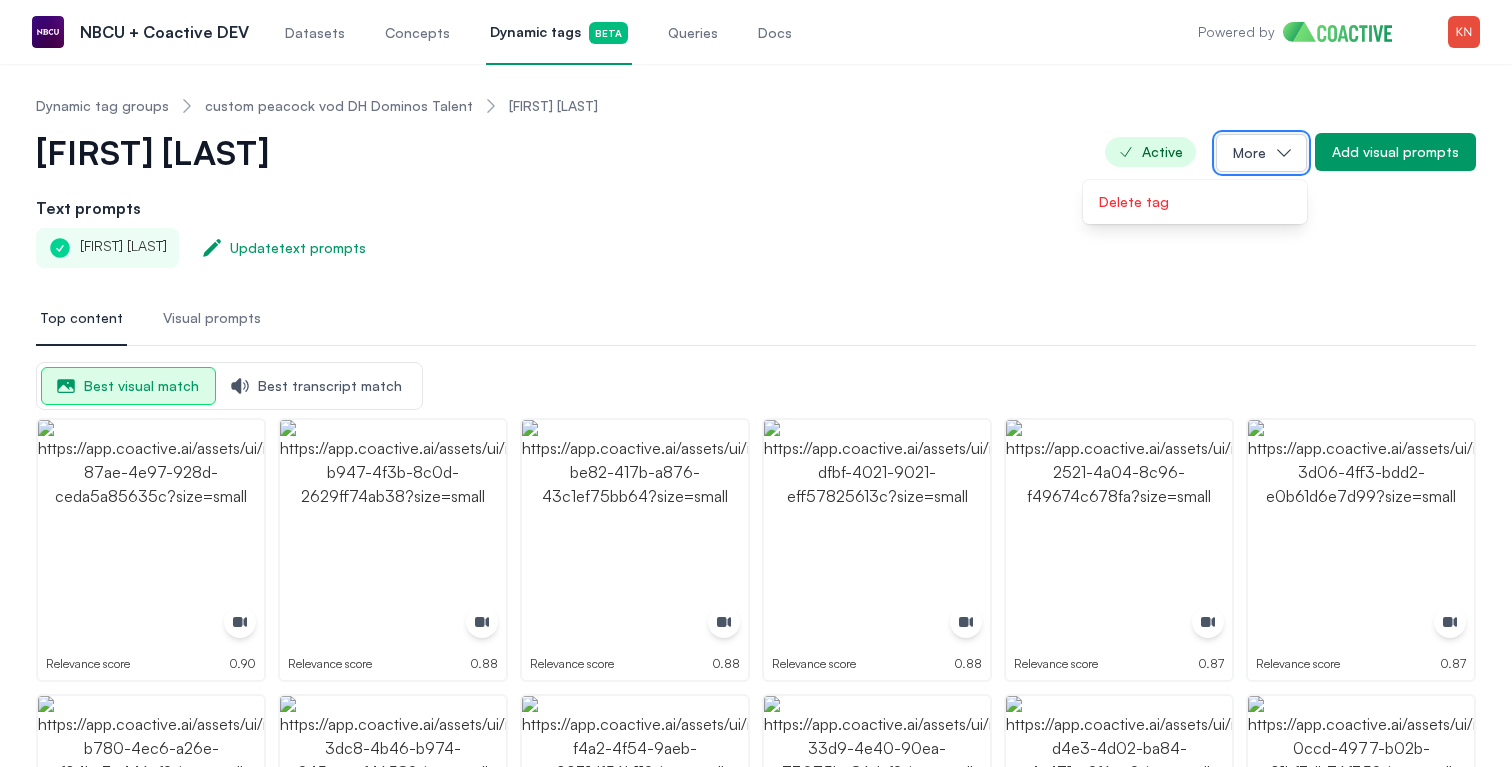 click 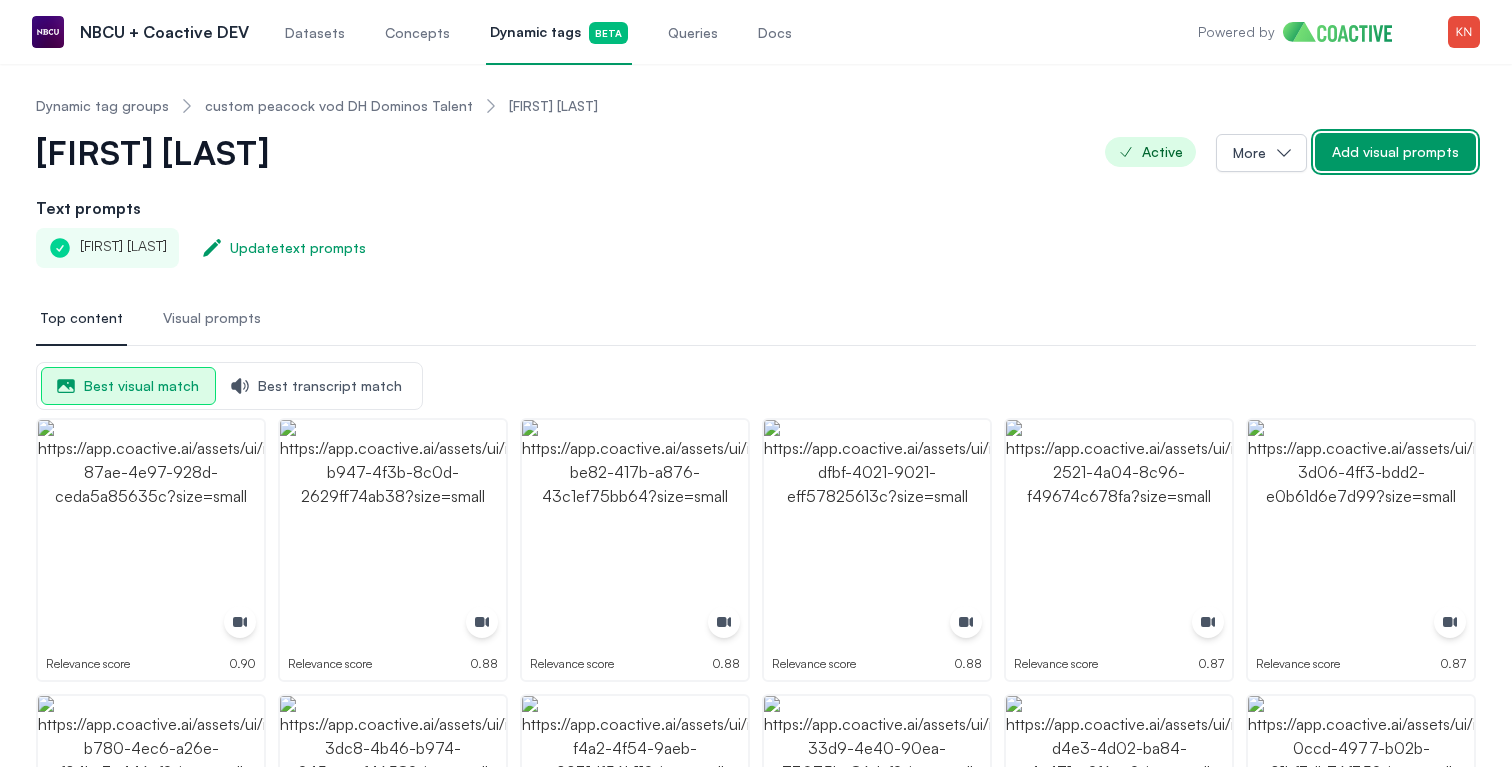click on "Add visual prompts" at bounding box center [1395, 152] 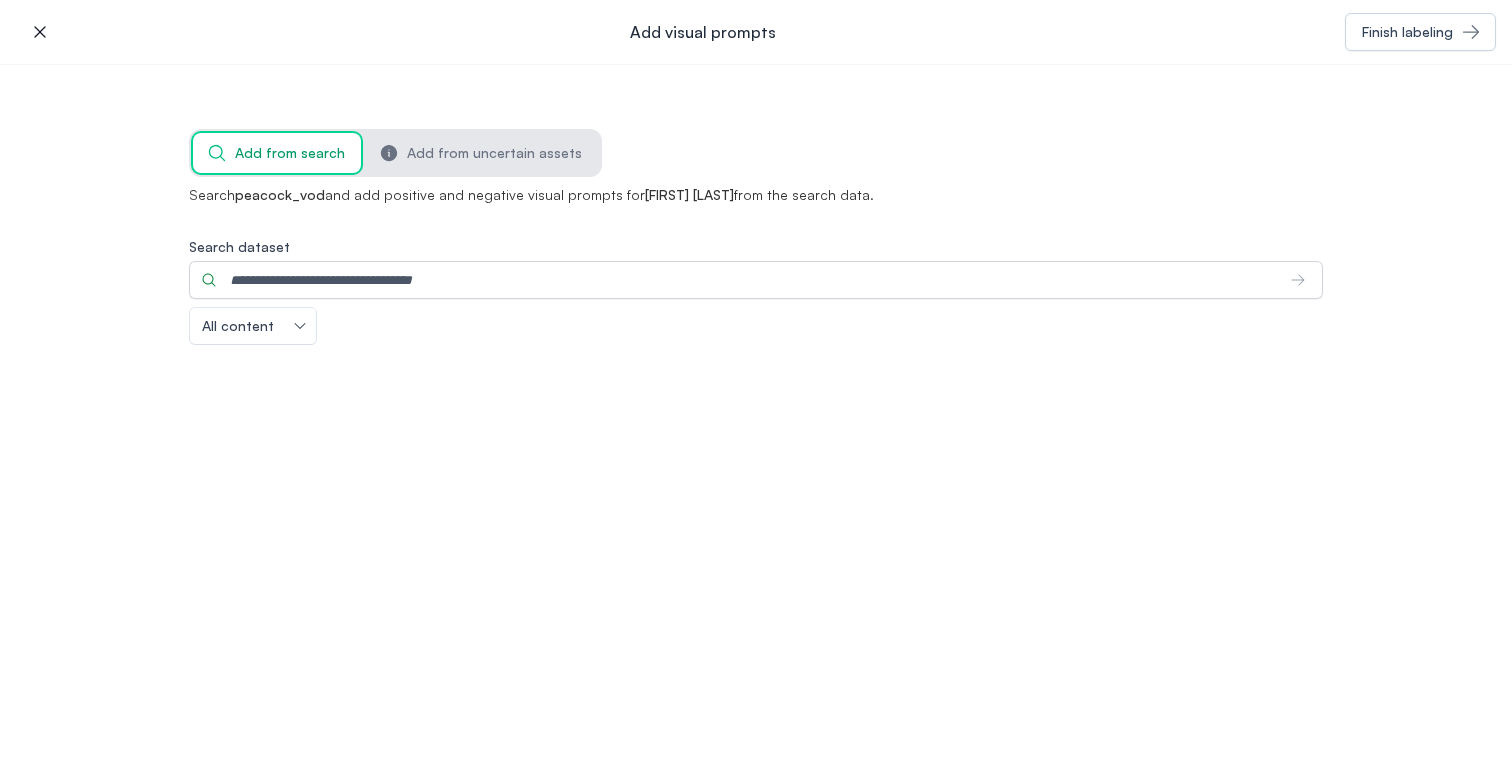 click 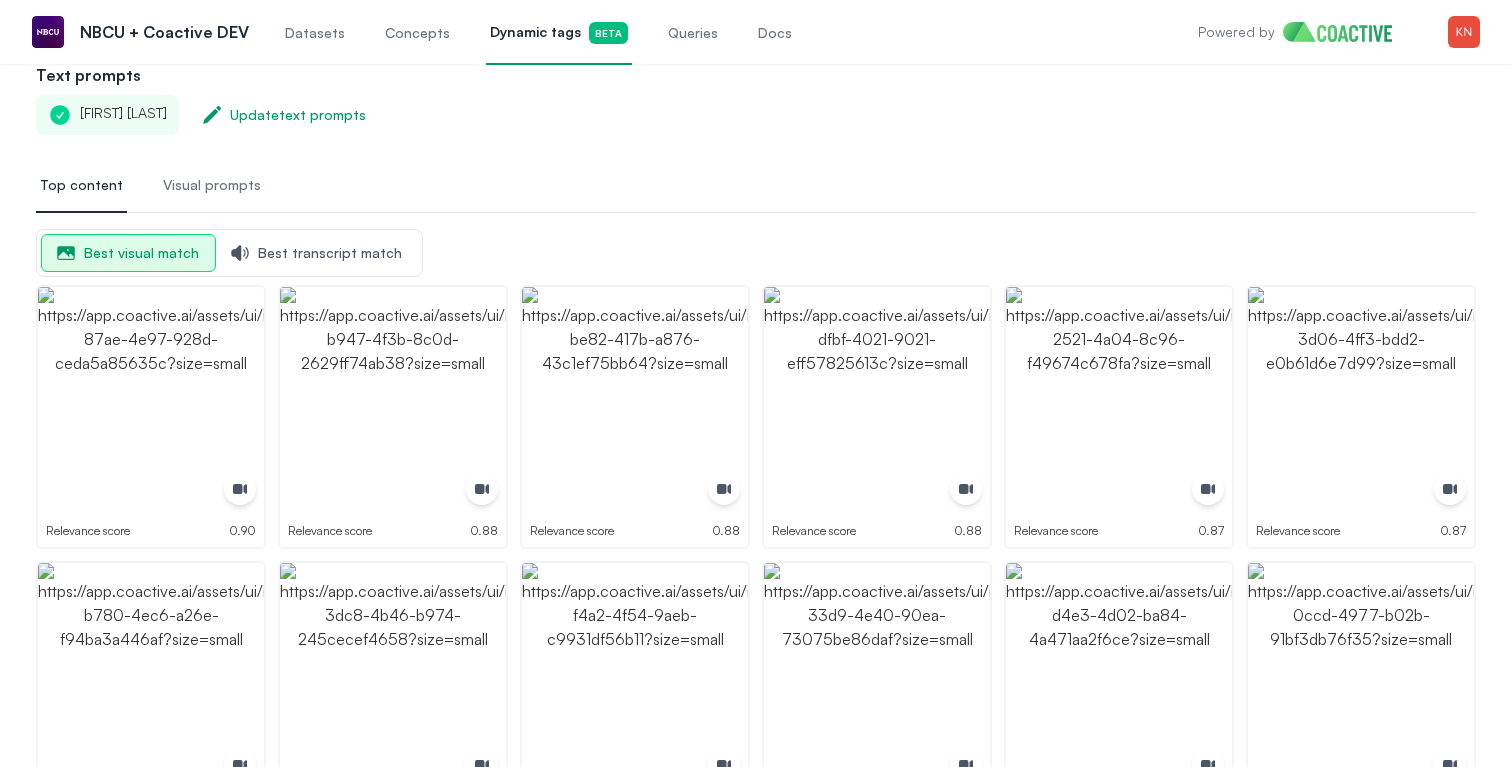 scroll, scrollTop: 0, scrollLeft: 0, axis: both 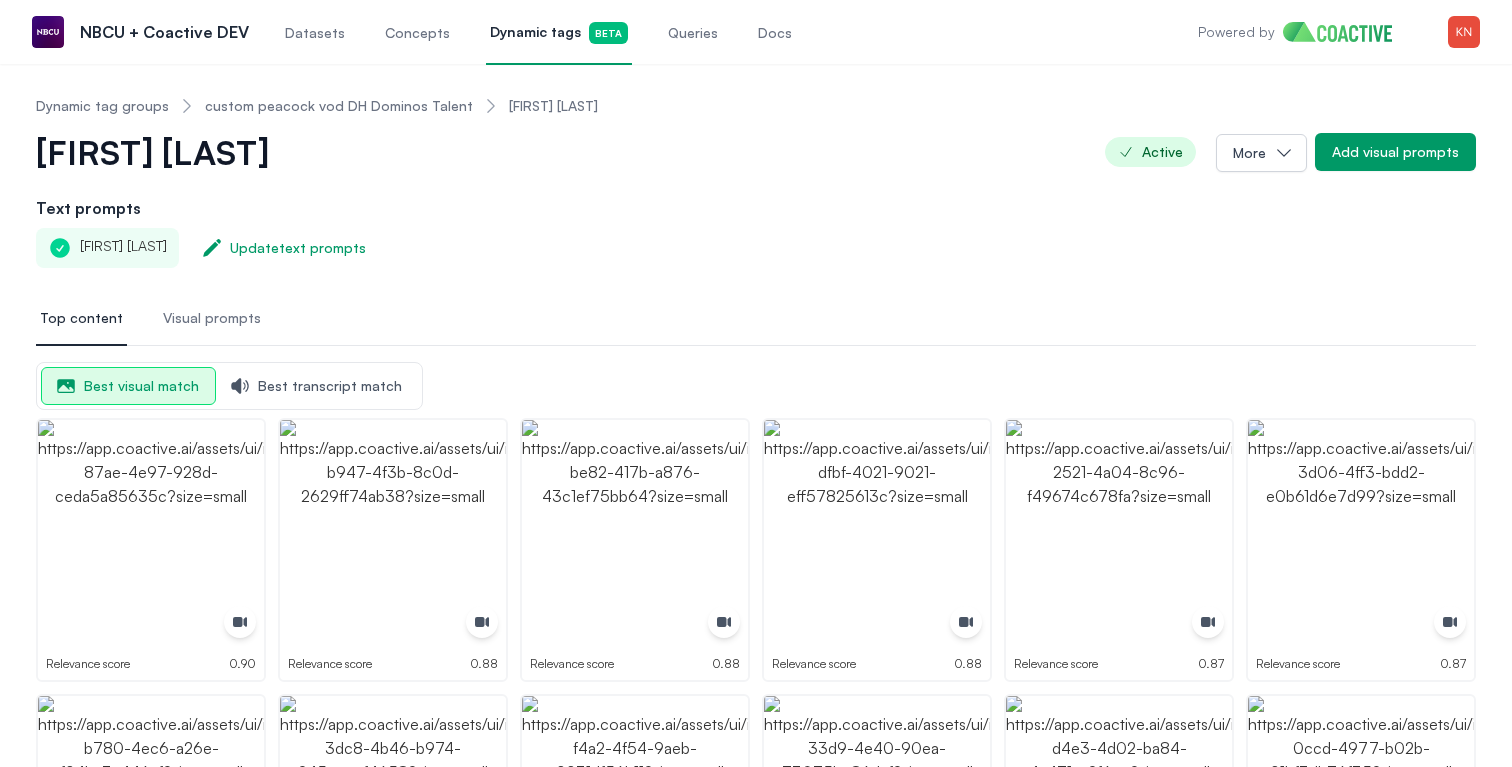 click on "Top content Visual prompts" at bounding box center [756, 319] 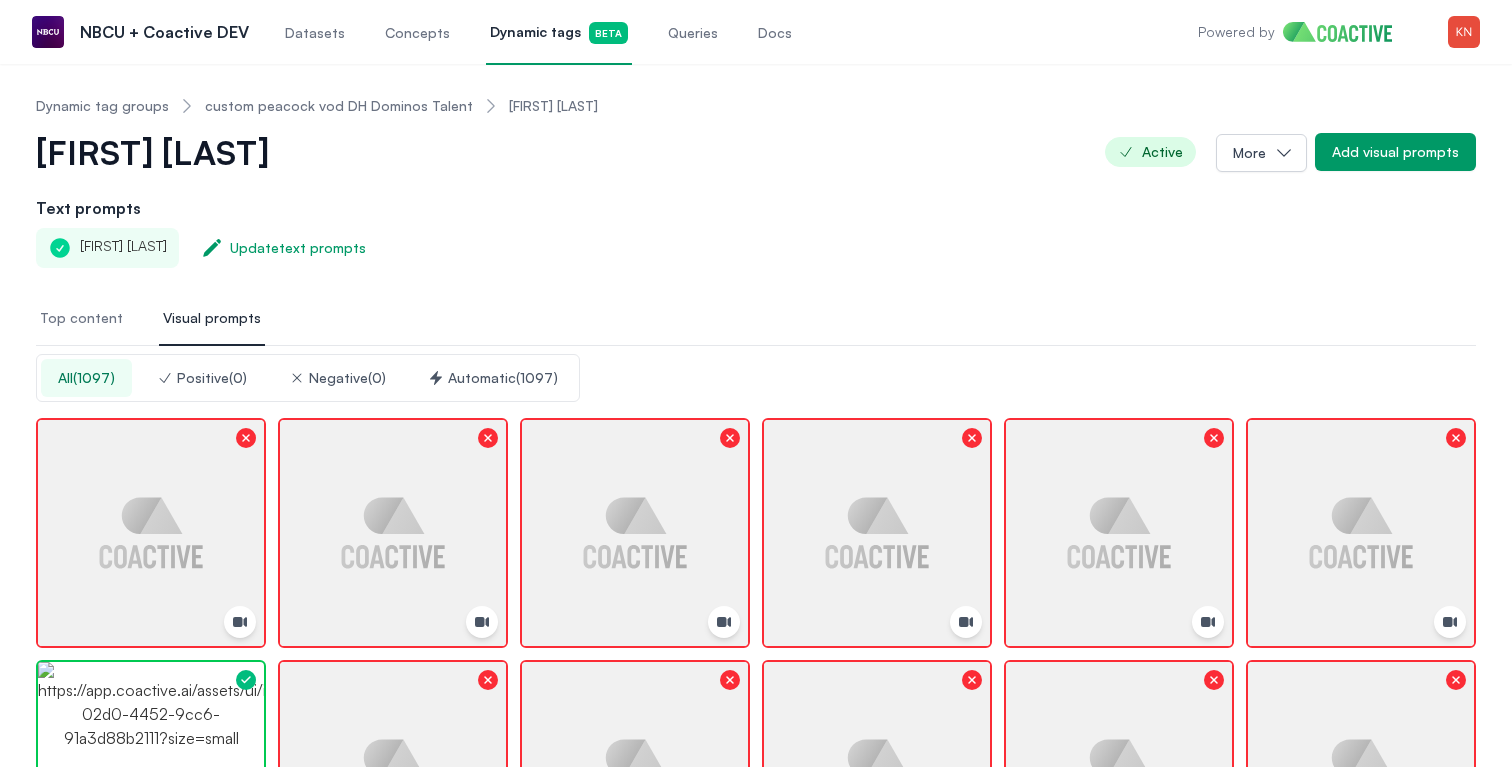 click on "Automatic  ( 1097 )" at bounding box center (493, 378) 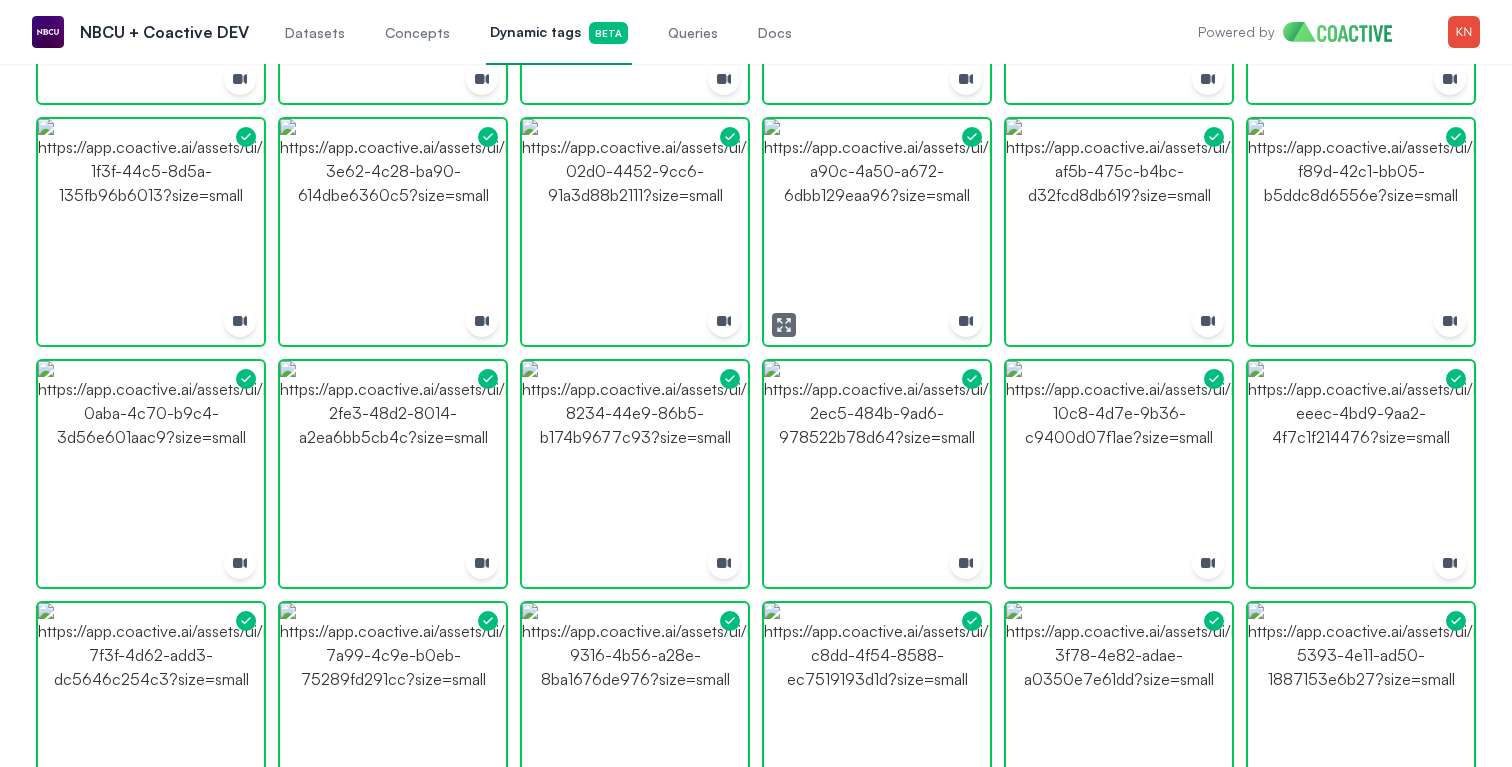 scroll, scrollTop: 1895, scrollLeft: 0, axis: vertical 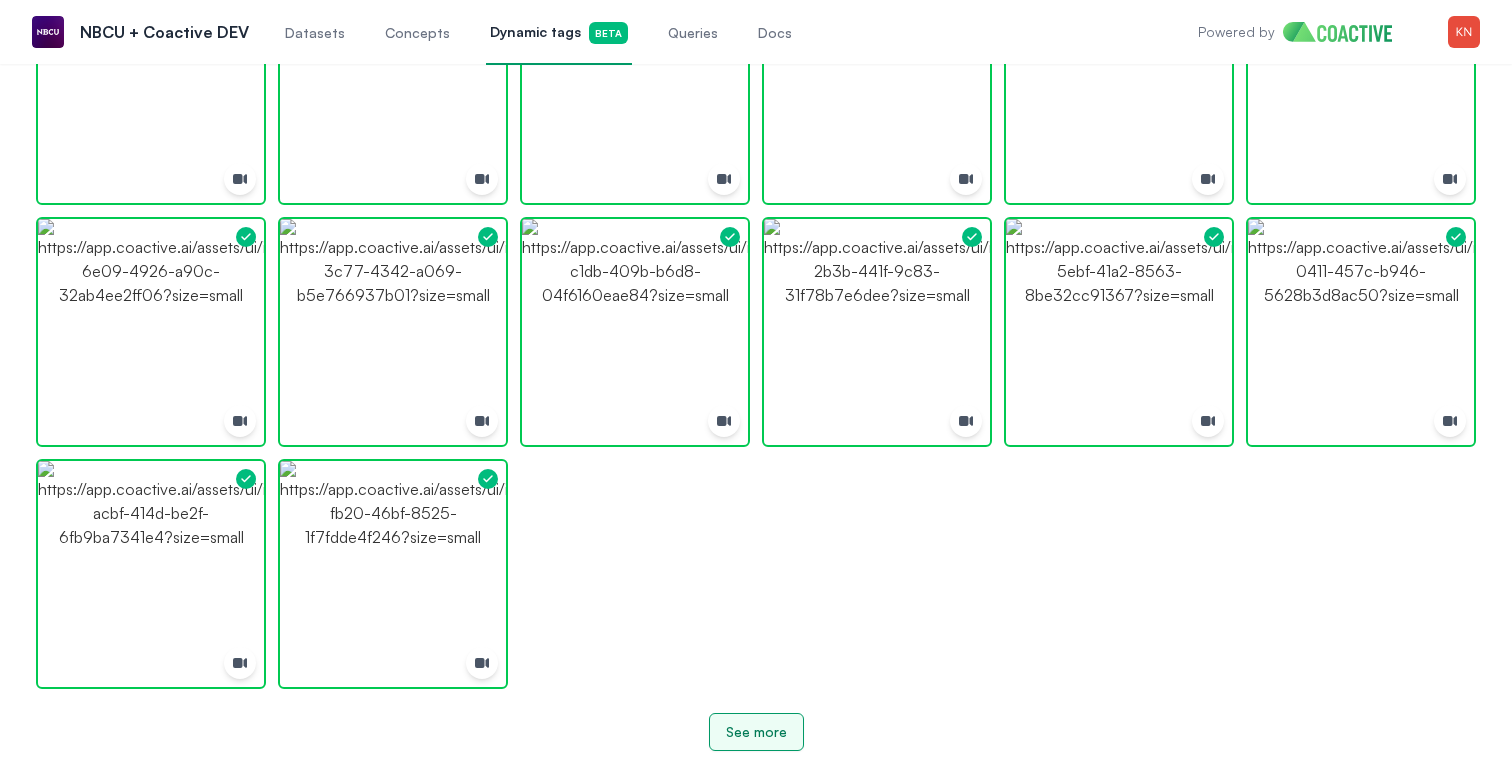 click on "See more" at bounding box center [756, 732] 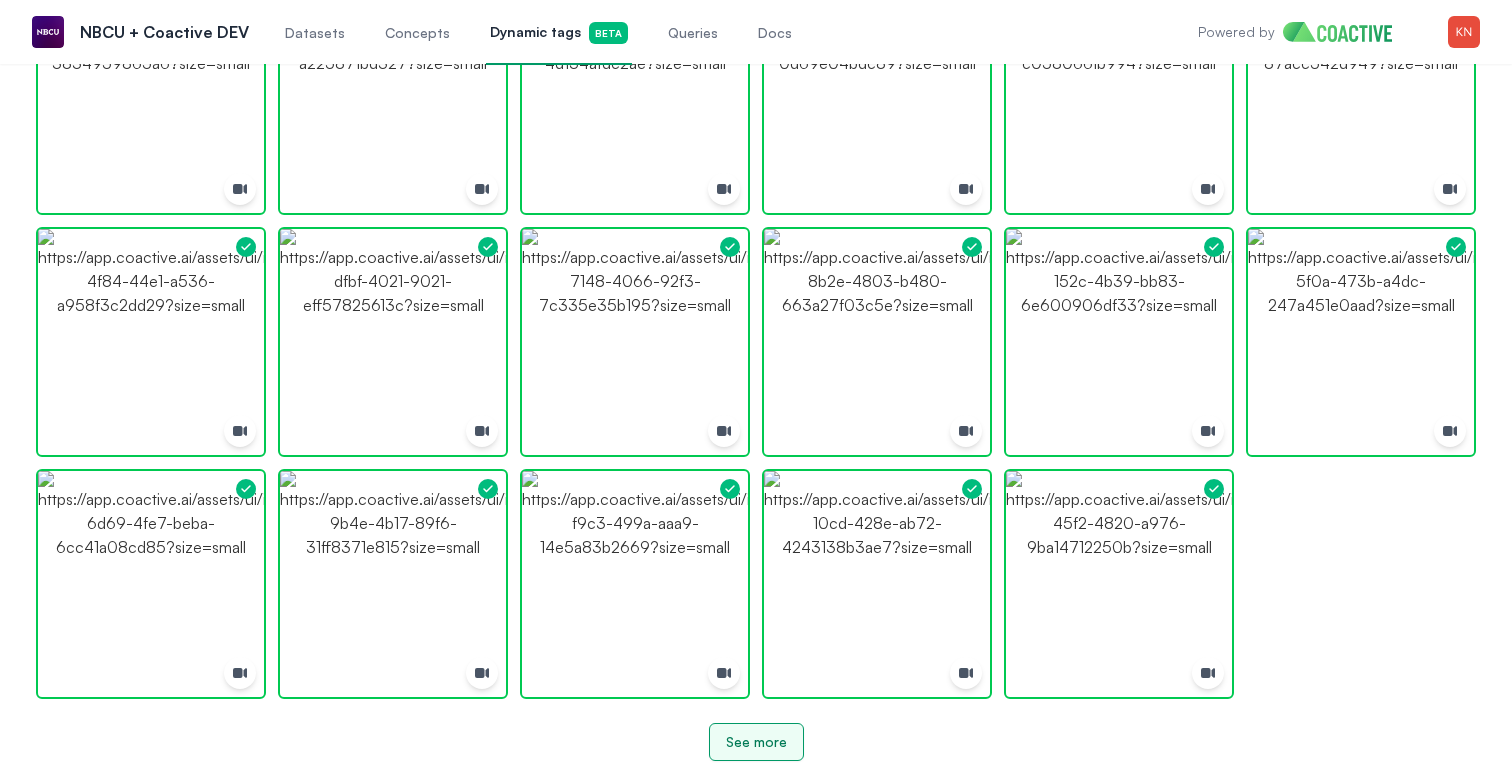 scroll, scrollTop: 2621, scrollLeft: 0, axis: vertical 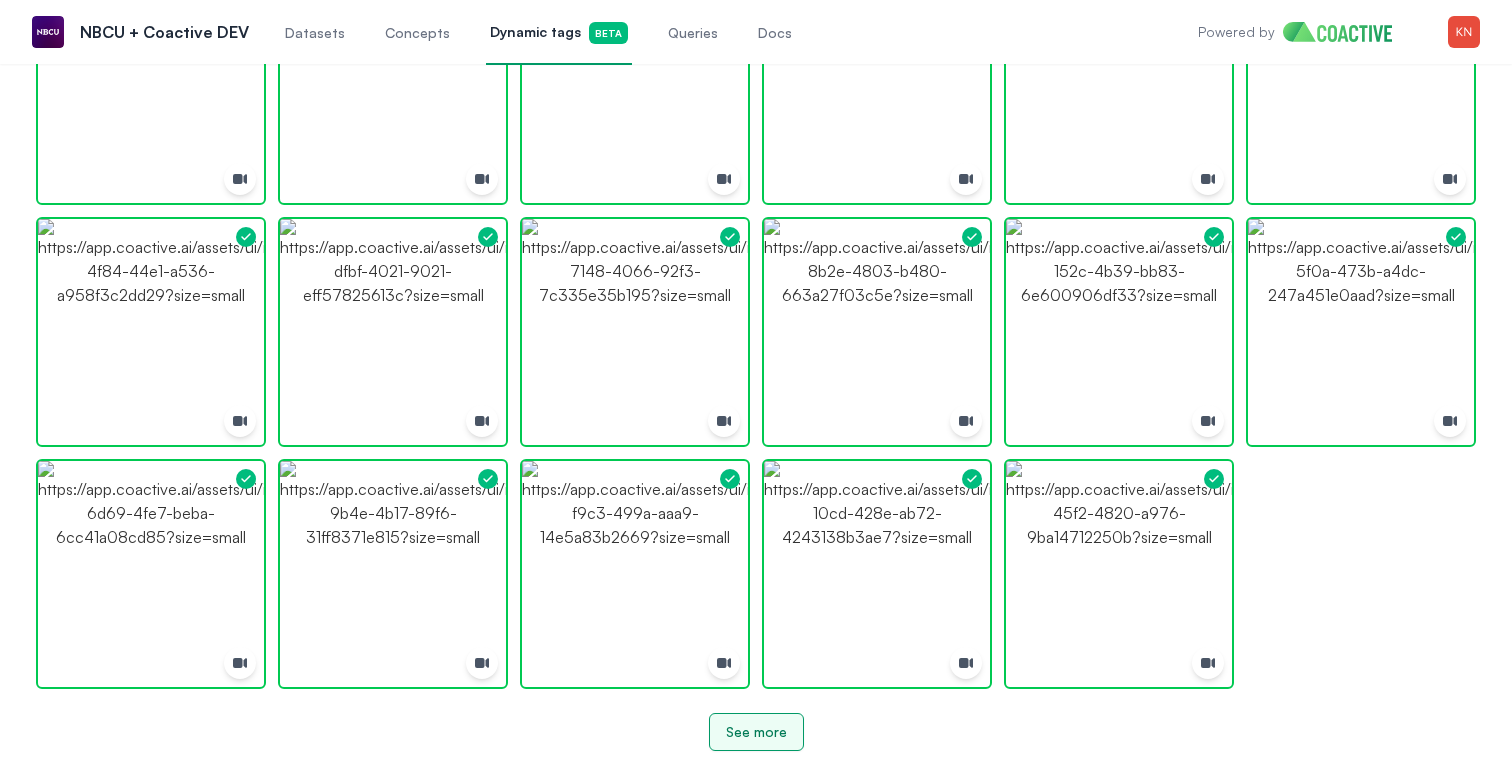 click on "See more" at bounding box center [756, 732] 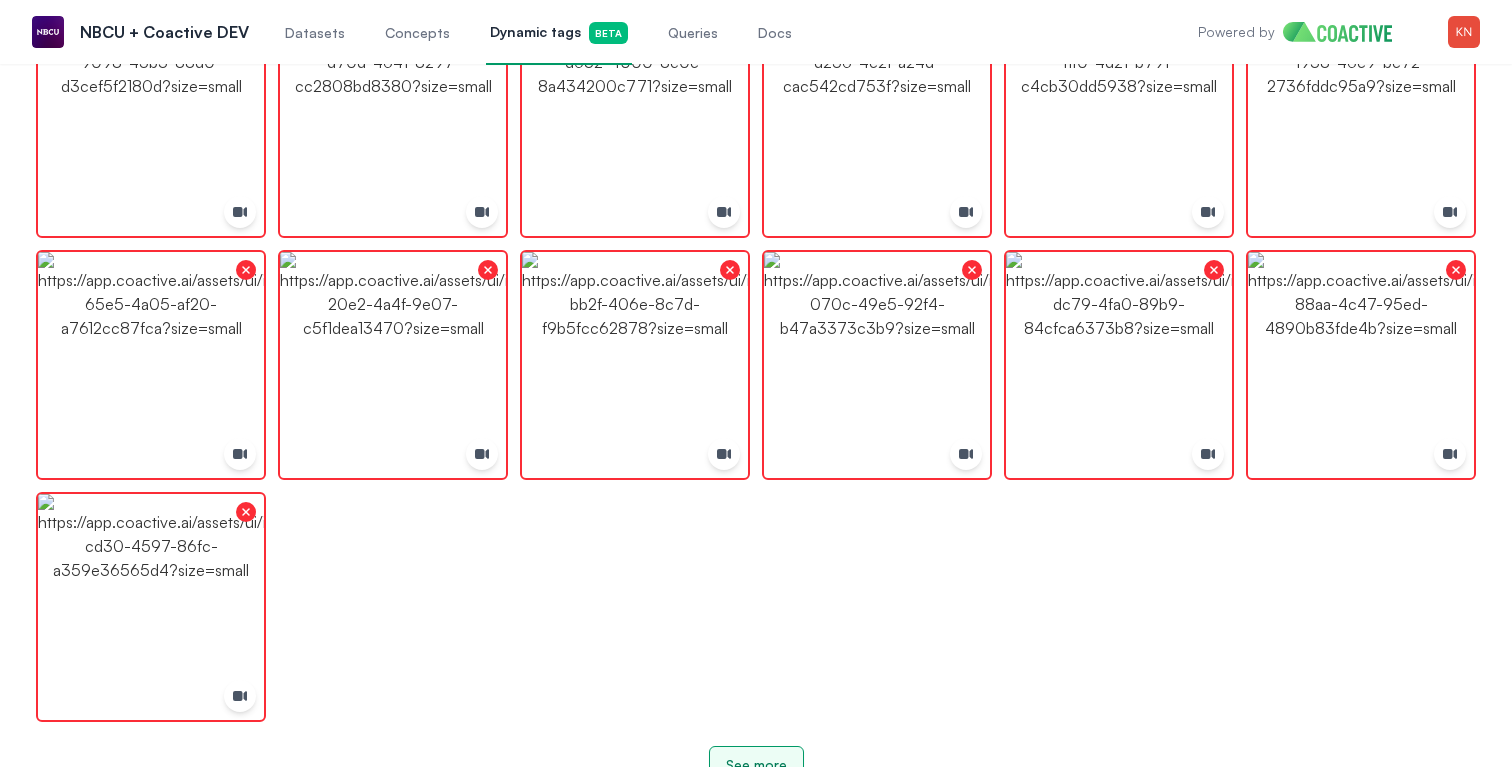 scroll, scrollTop: 4799, scrollLeft: 0, axis: vertical 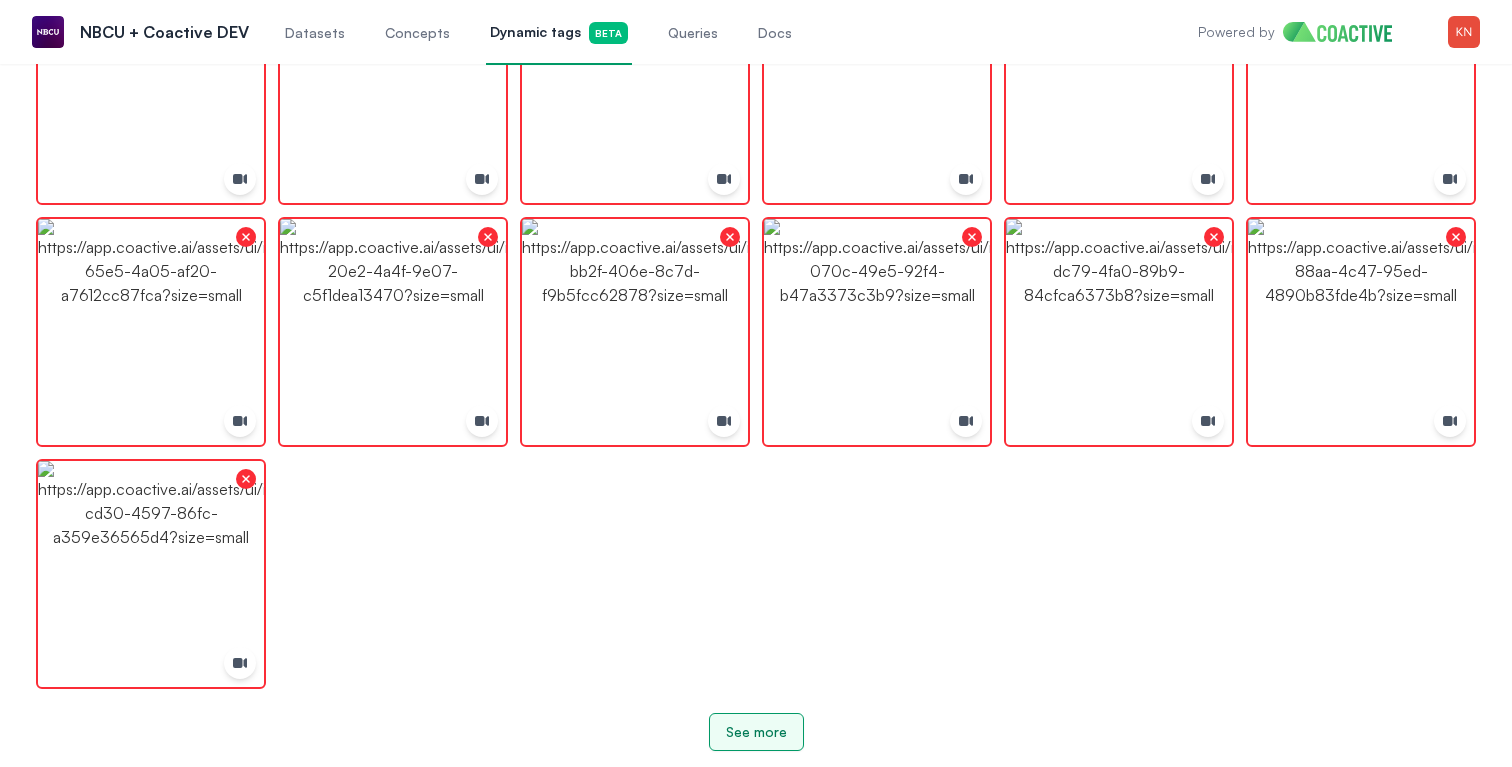 click on "See more" at bounding box center (756, 732) 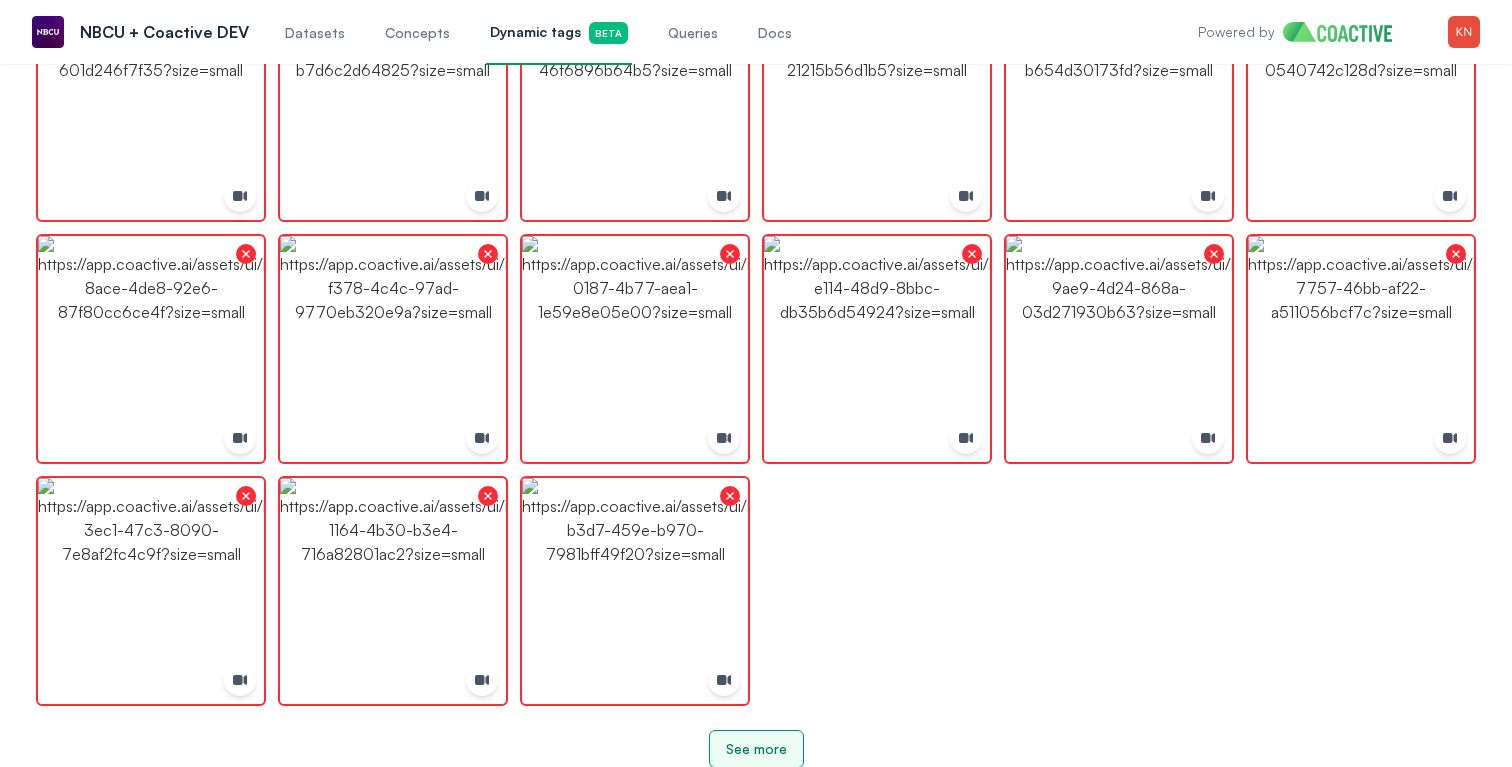 scroll, scrollTop: 6735, scrollLeft: 0, axis: vertical 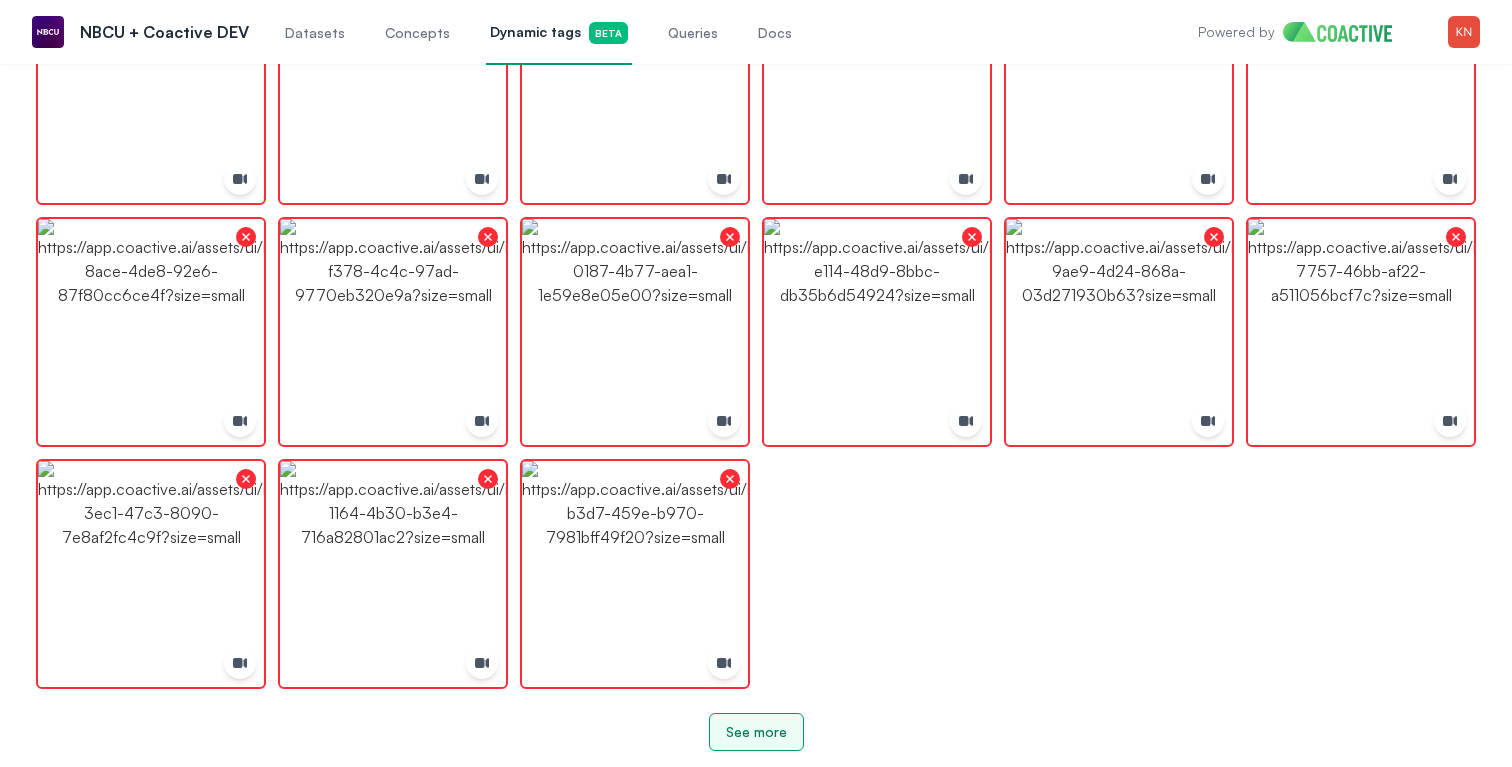 click on "See more" at bounding box center [756, 732] 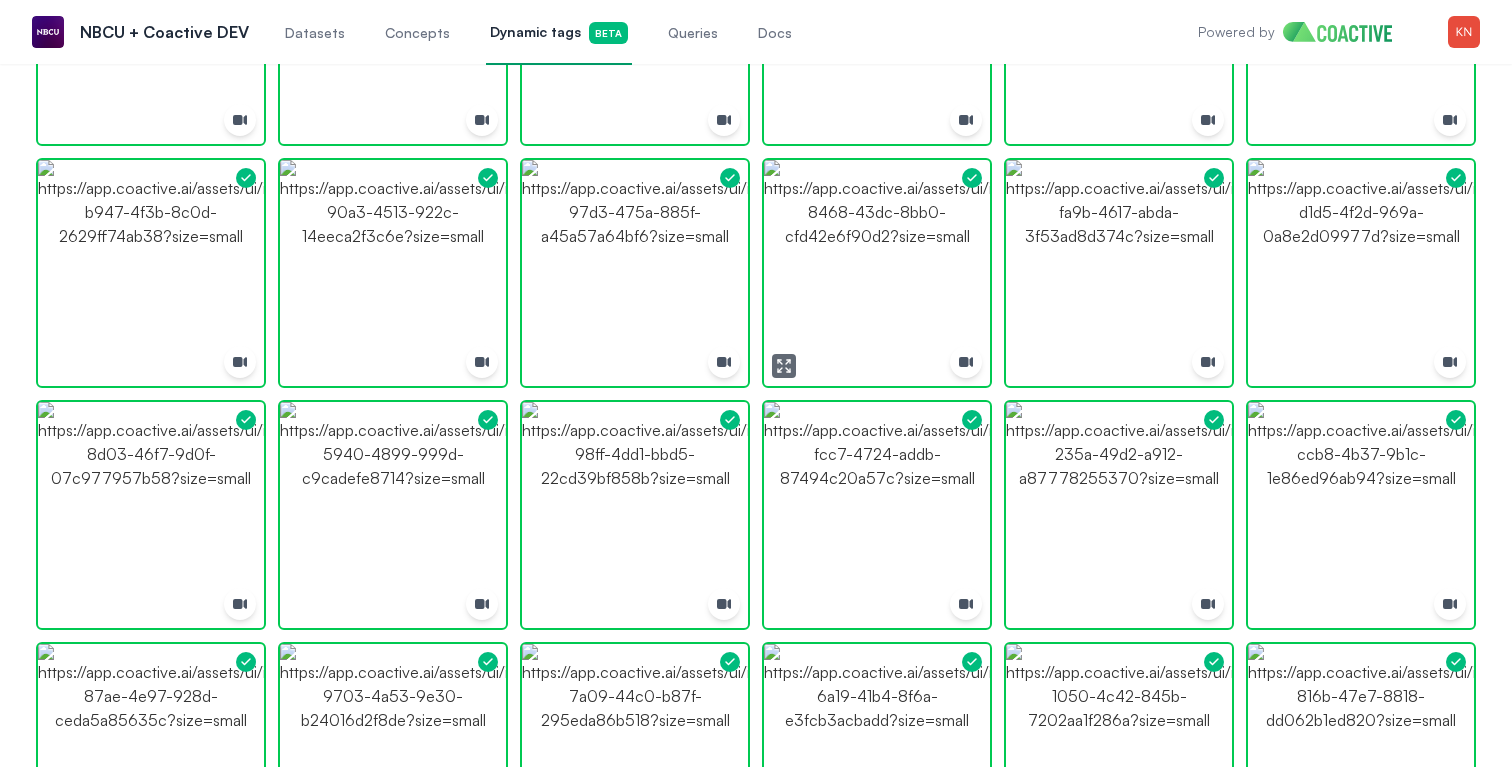 scroll, scrollTop: 509, scrollLeft: 0, axis: vertical 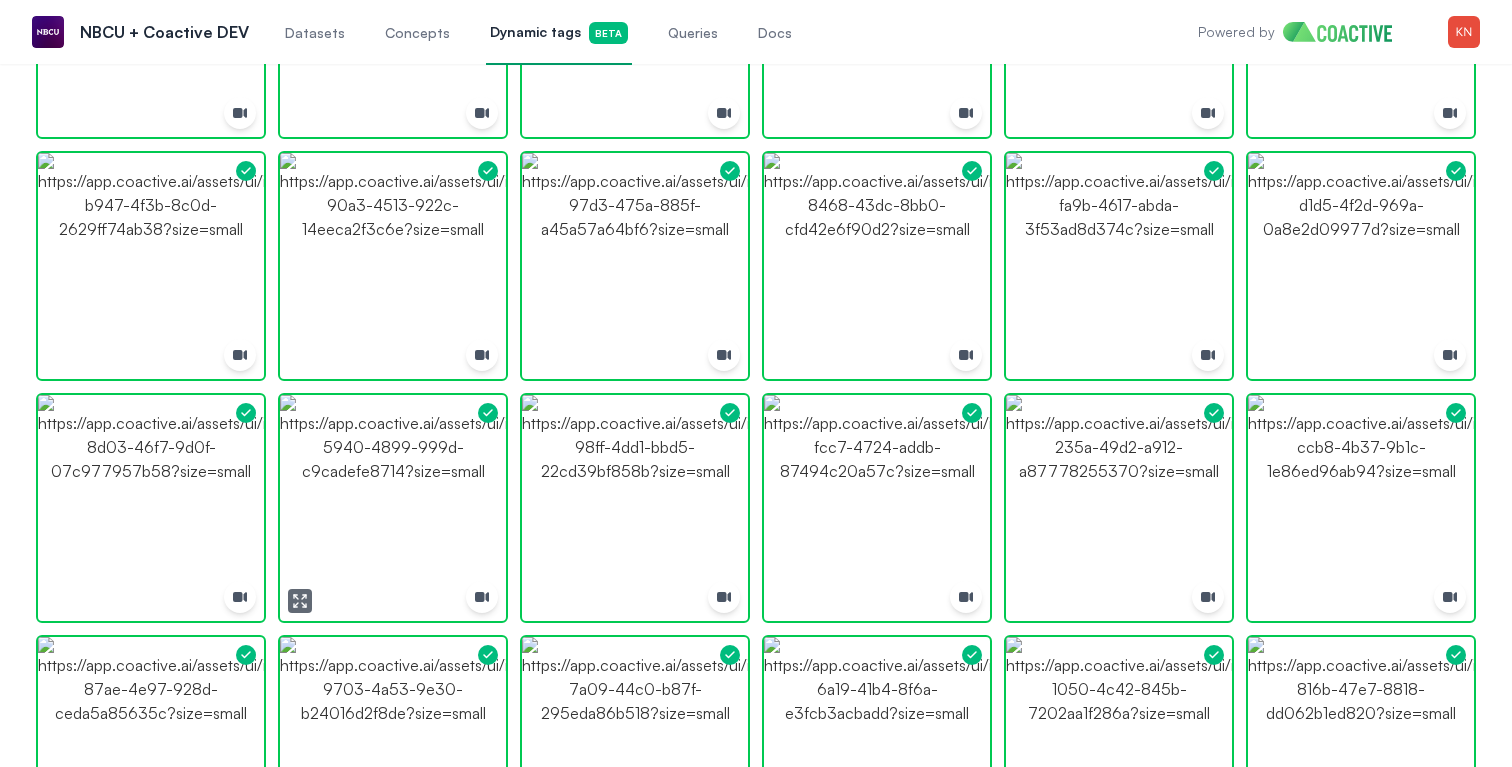 click 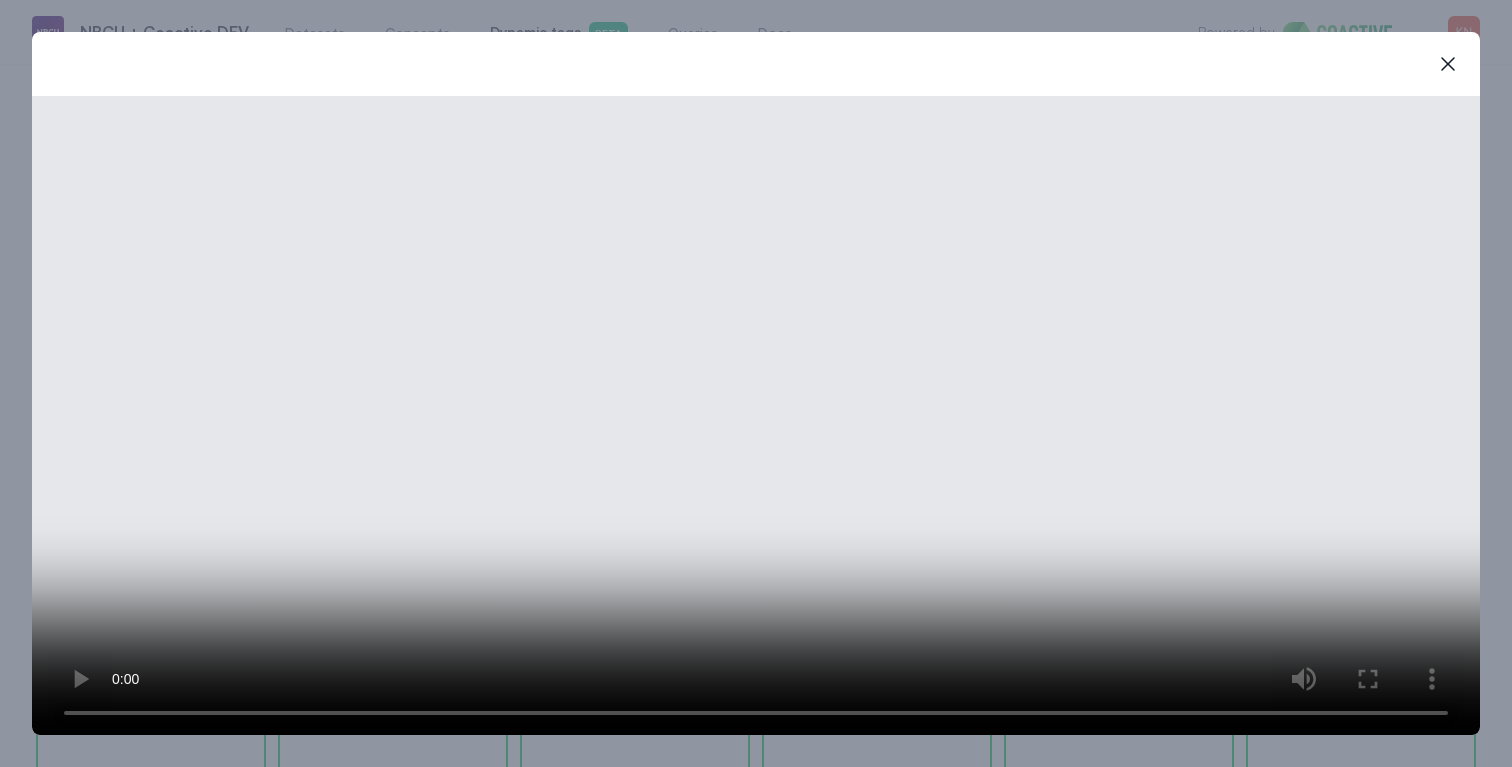 click on "close-modal" at bounding box center (756, 383) 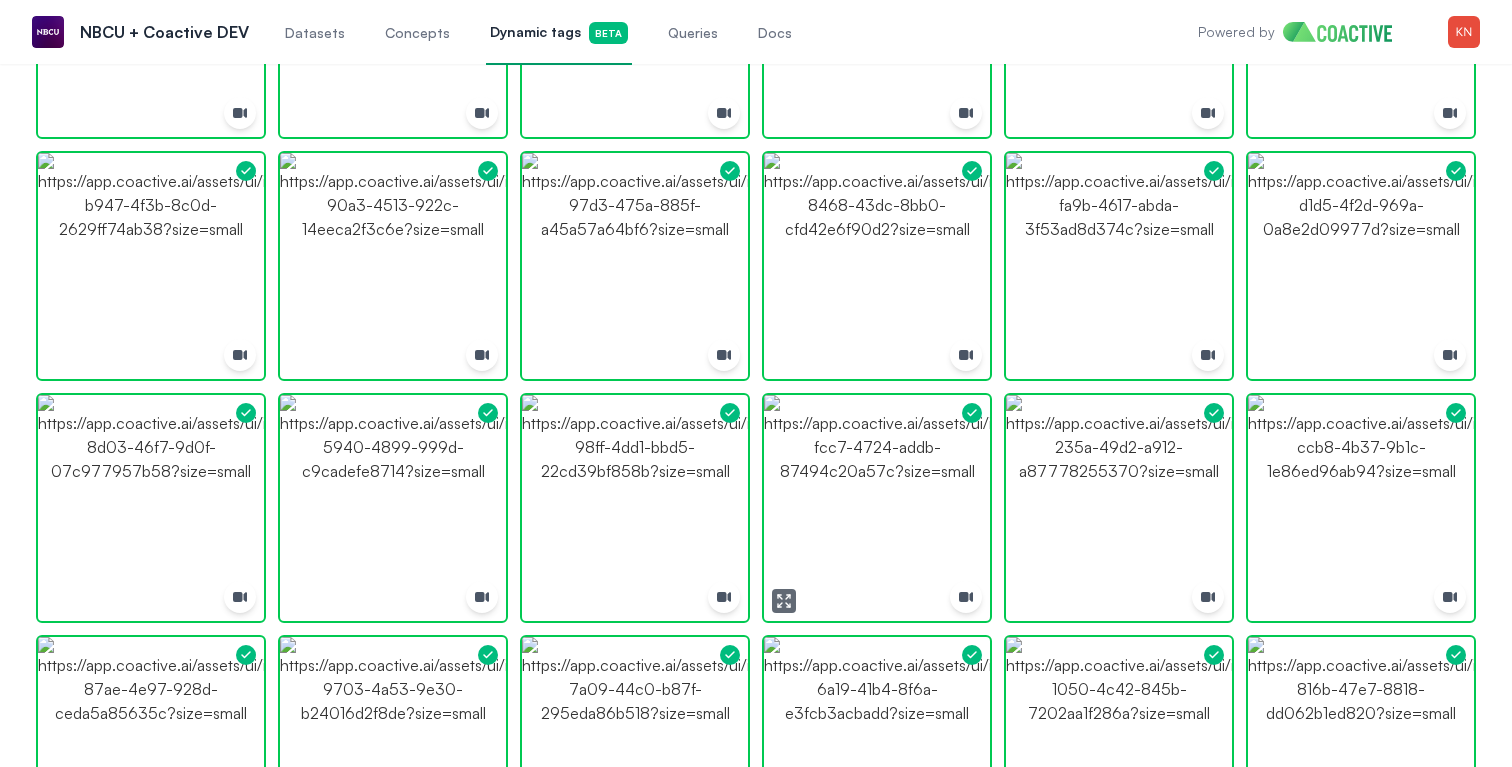 click 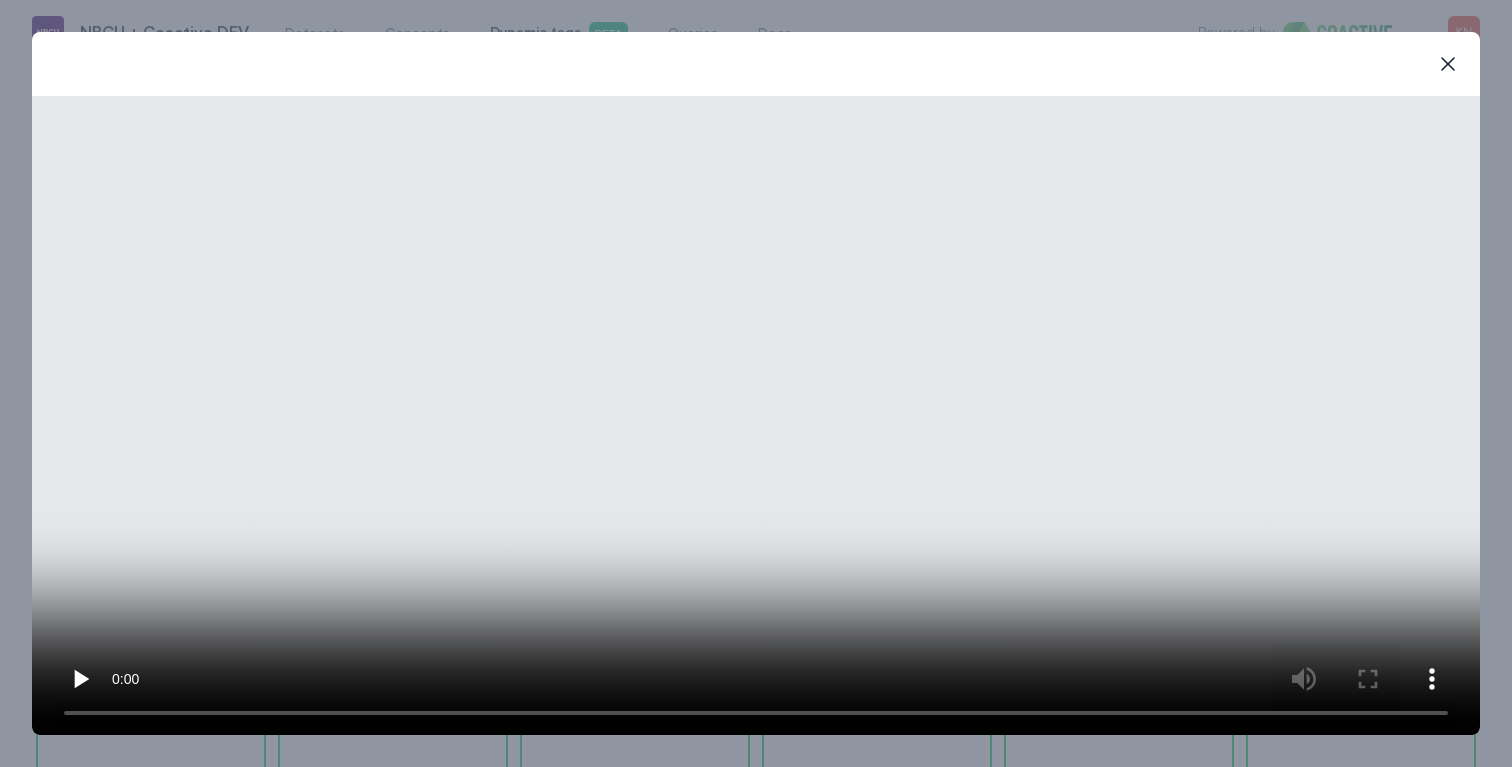 click on "close-modal" at bounding box center [756, 383] 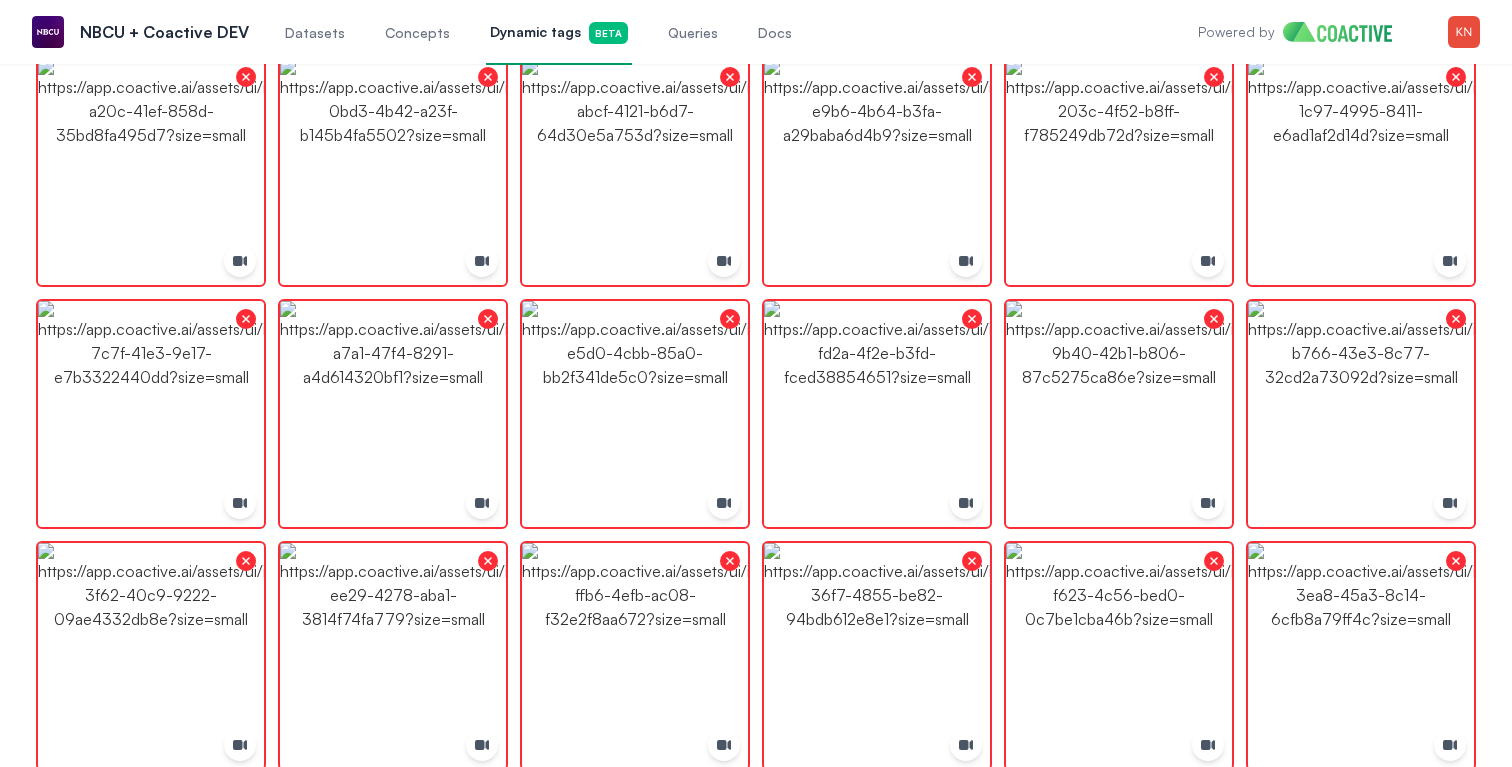 scroll, scrollTop: 3750, scrollLeft: 0, axis: vertical 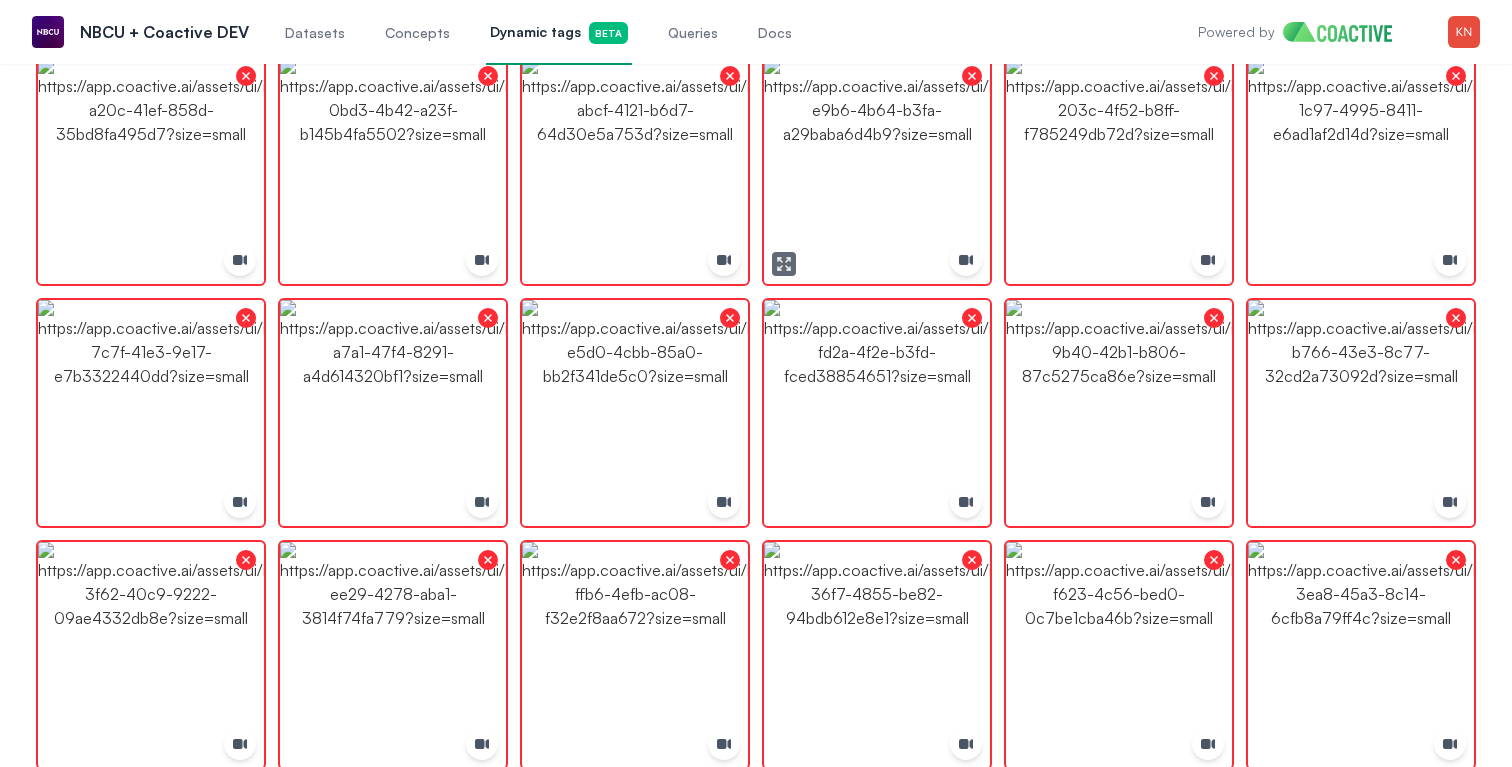 click 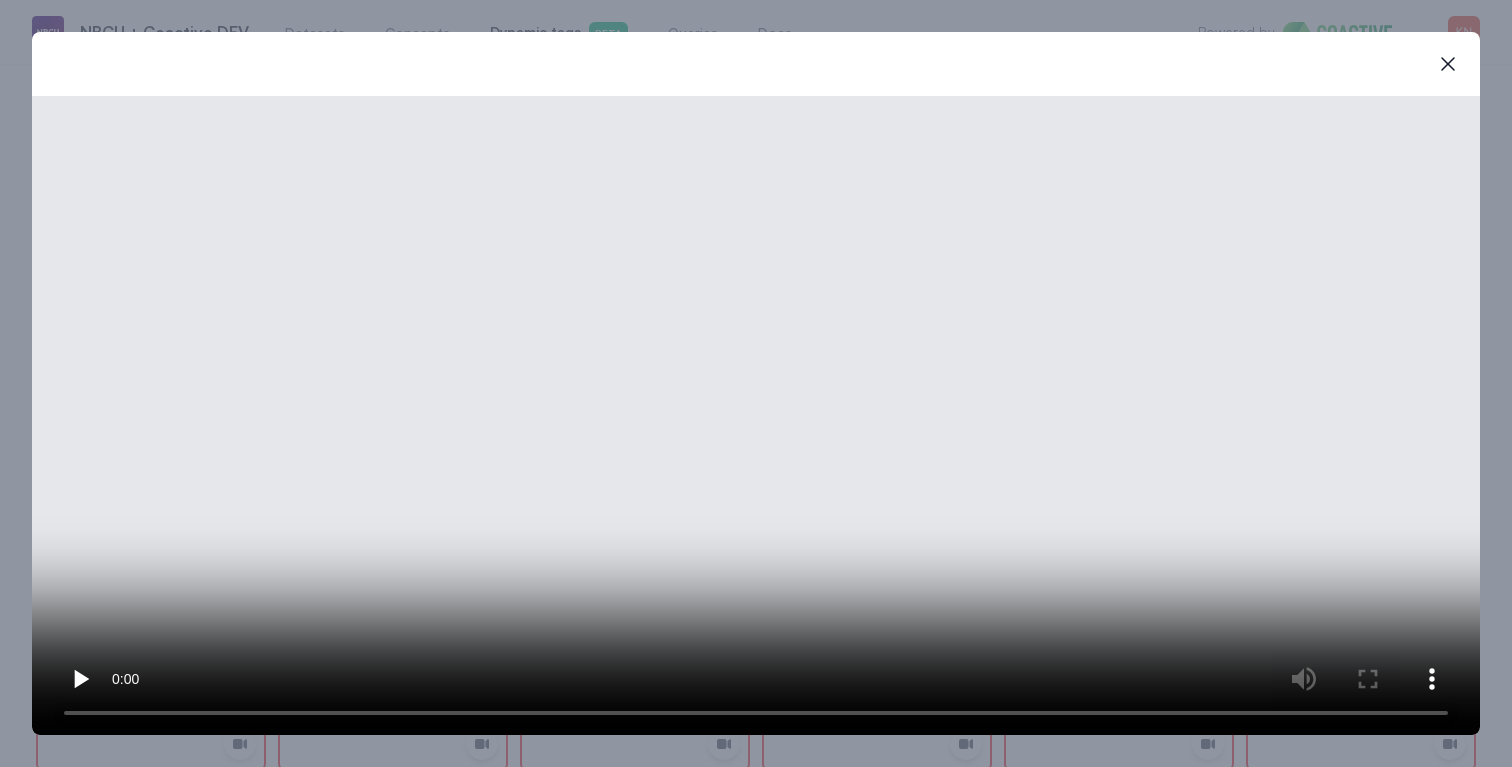 click on "close-modal" at bounding box center [756, 383] 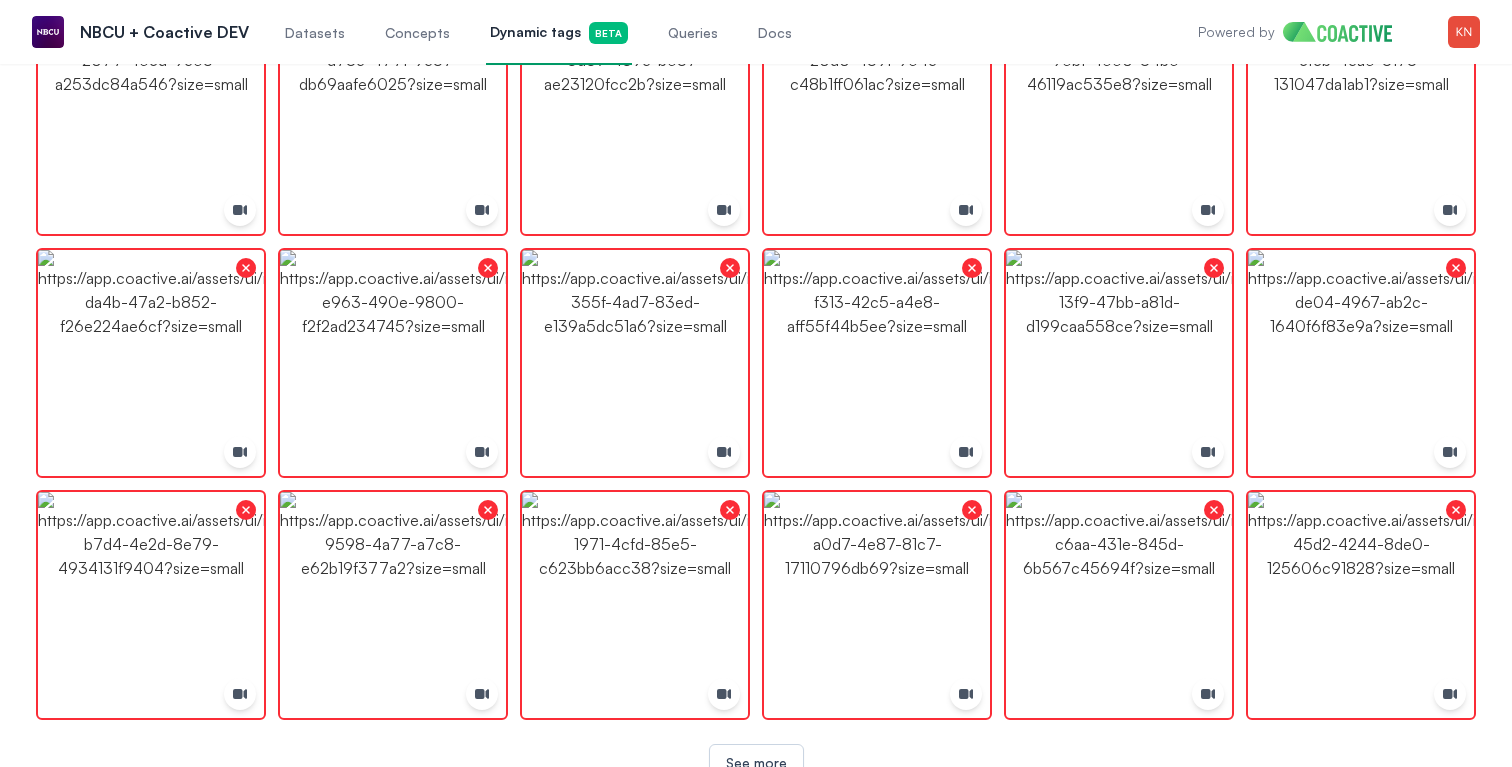 scroll, scrollTop: 8429, scrollLeft: 0, axis: vertical 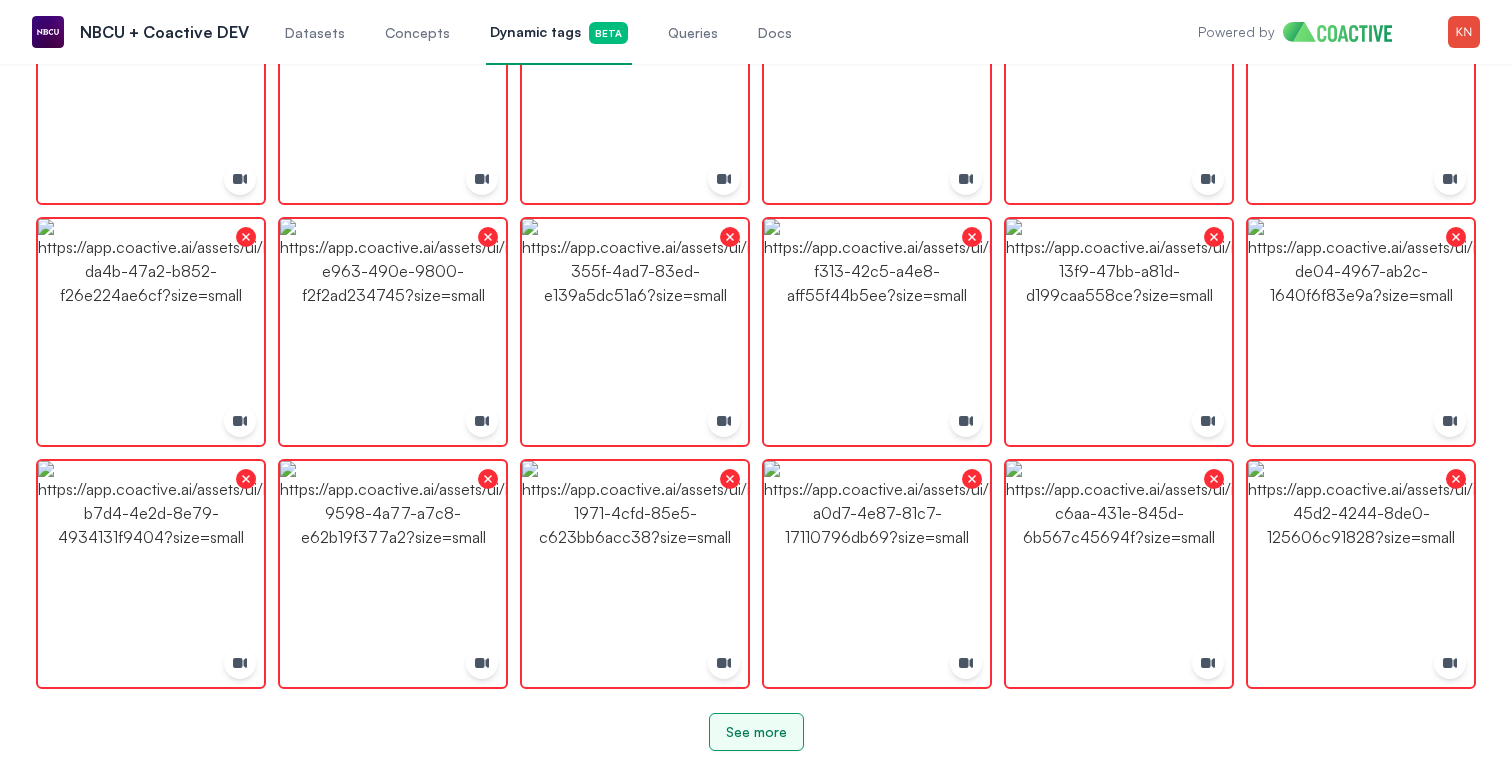click on "See more" at bounding box center [756, 732] 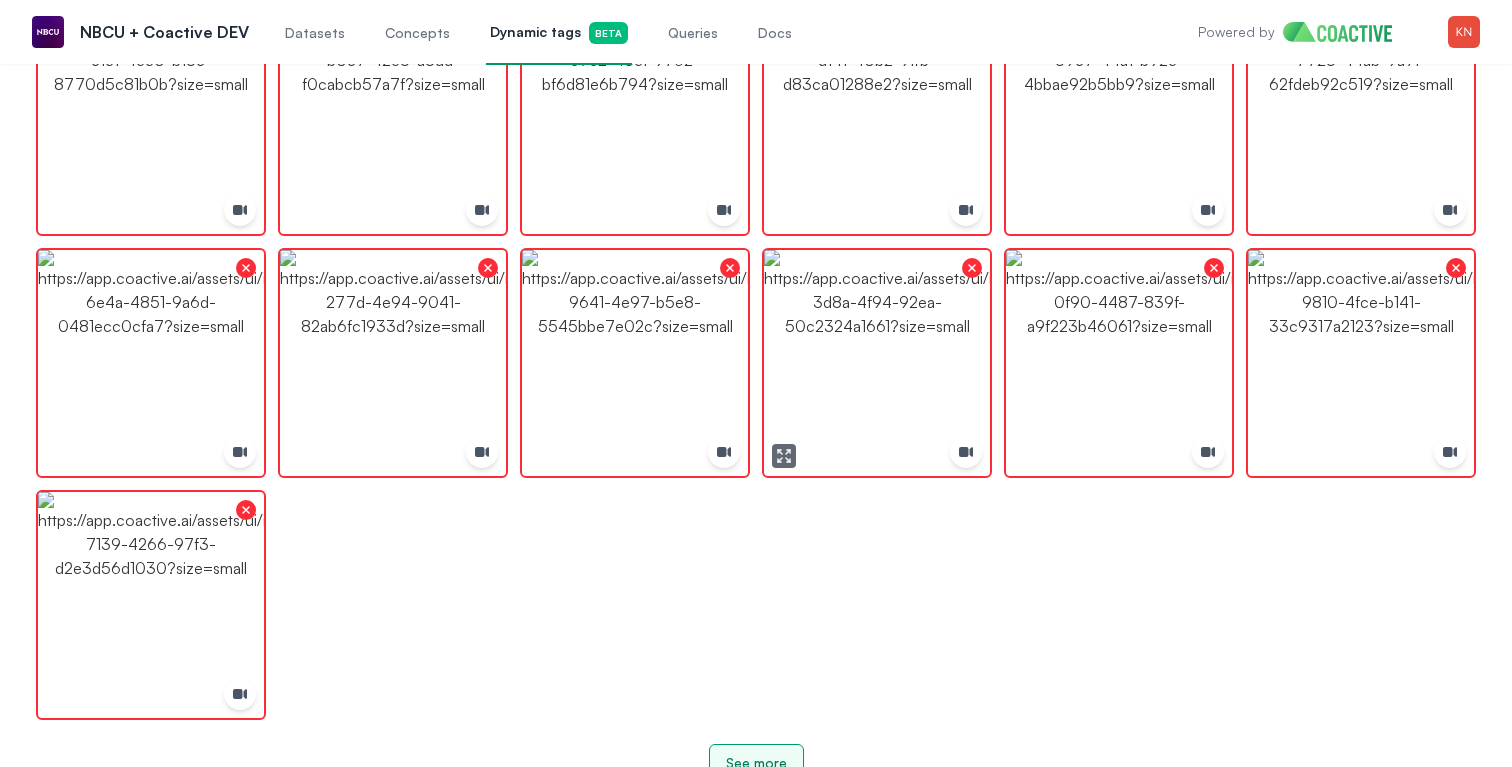 scroll, scrollTop: 10607, scrollLeft: 0, axis: vertical 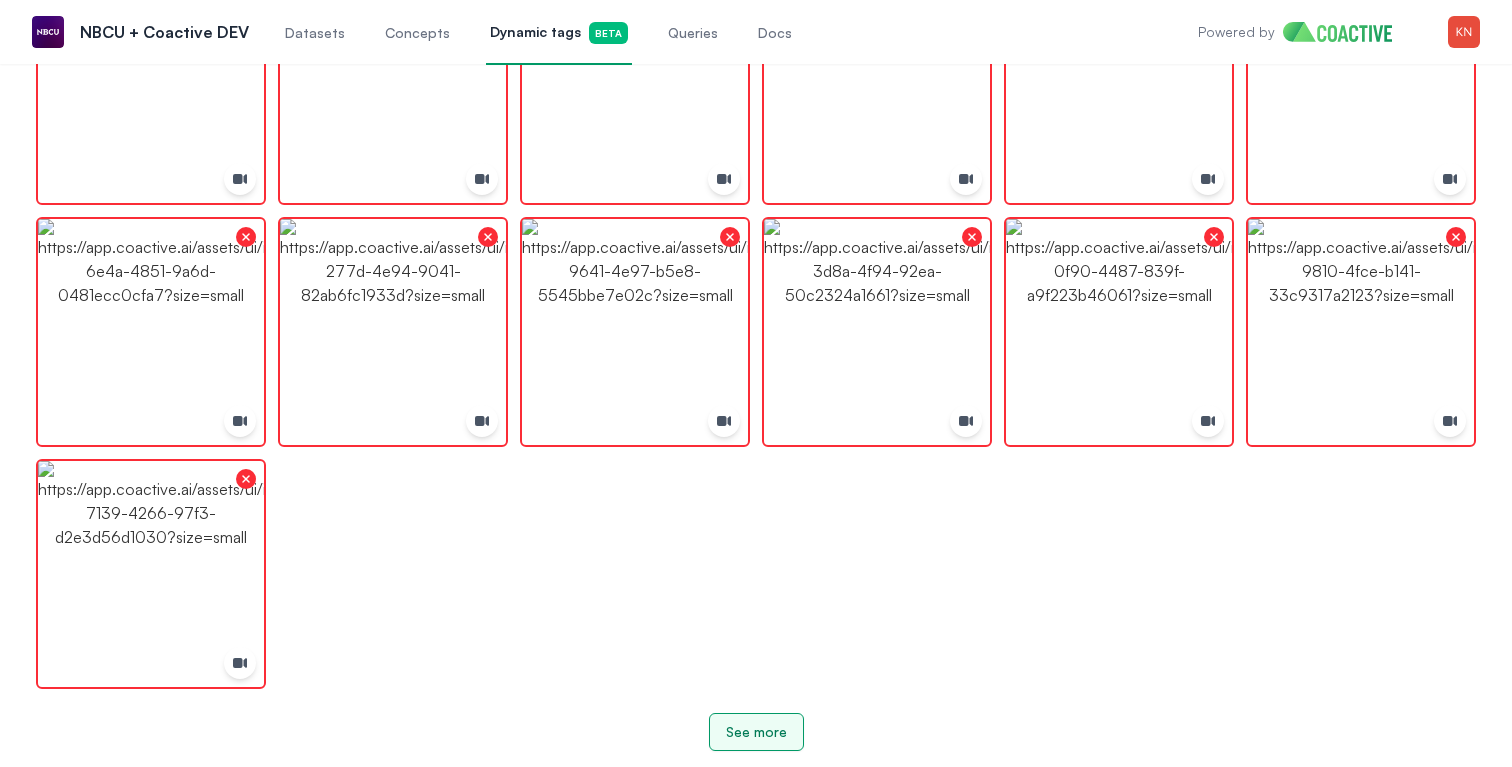 click on "See more" at bounding box center (756, 732) 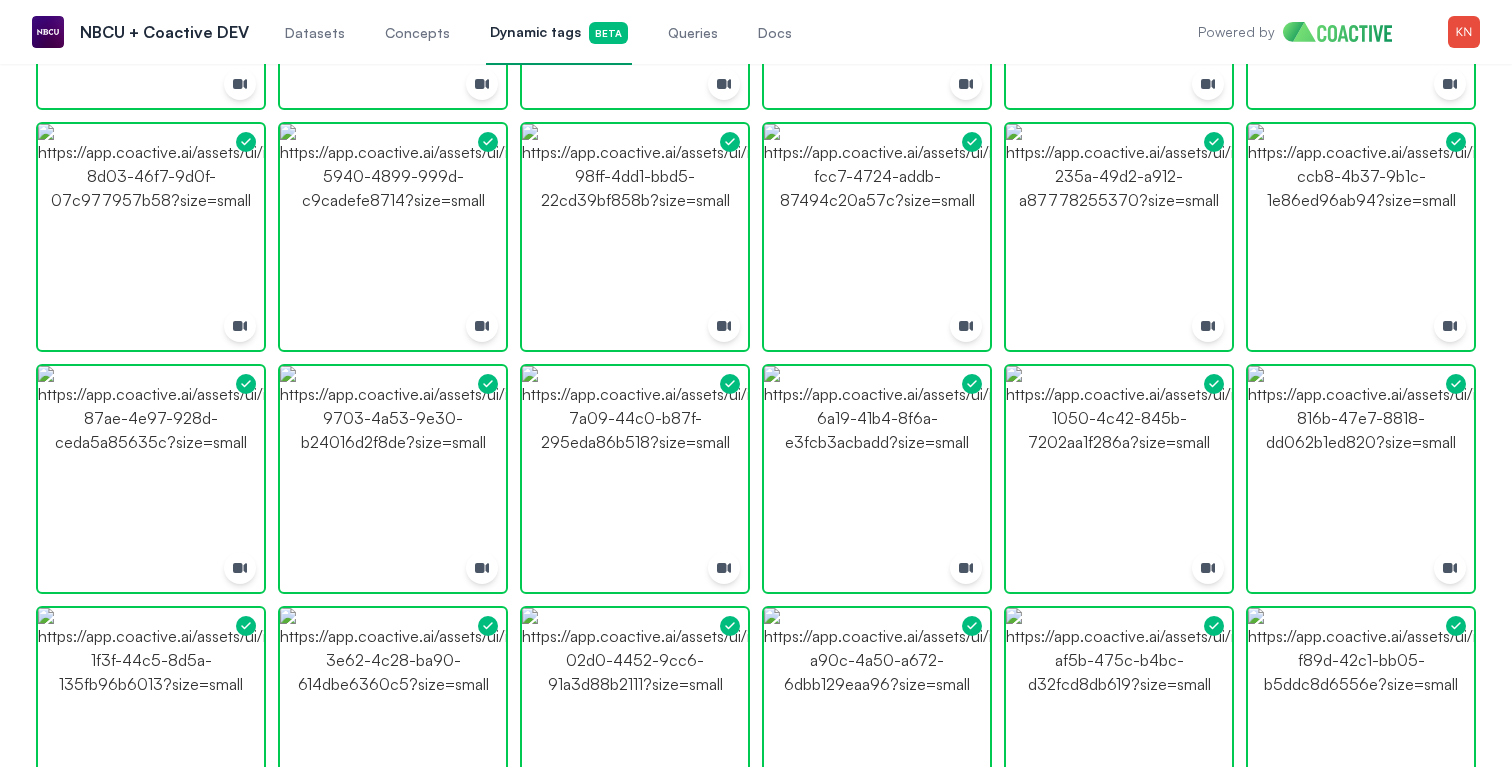 scroll, scrollTop: 1045, scrollLeft: 0, axis: vertical 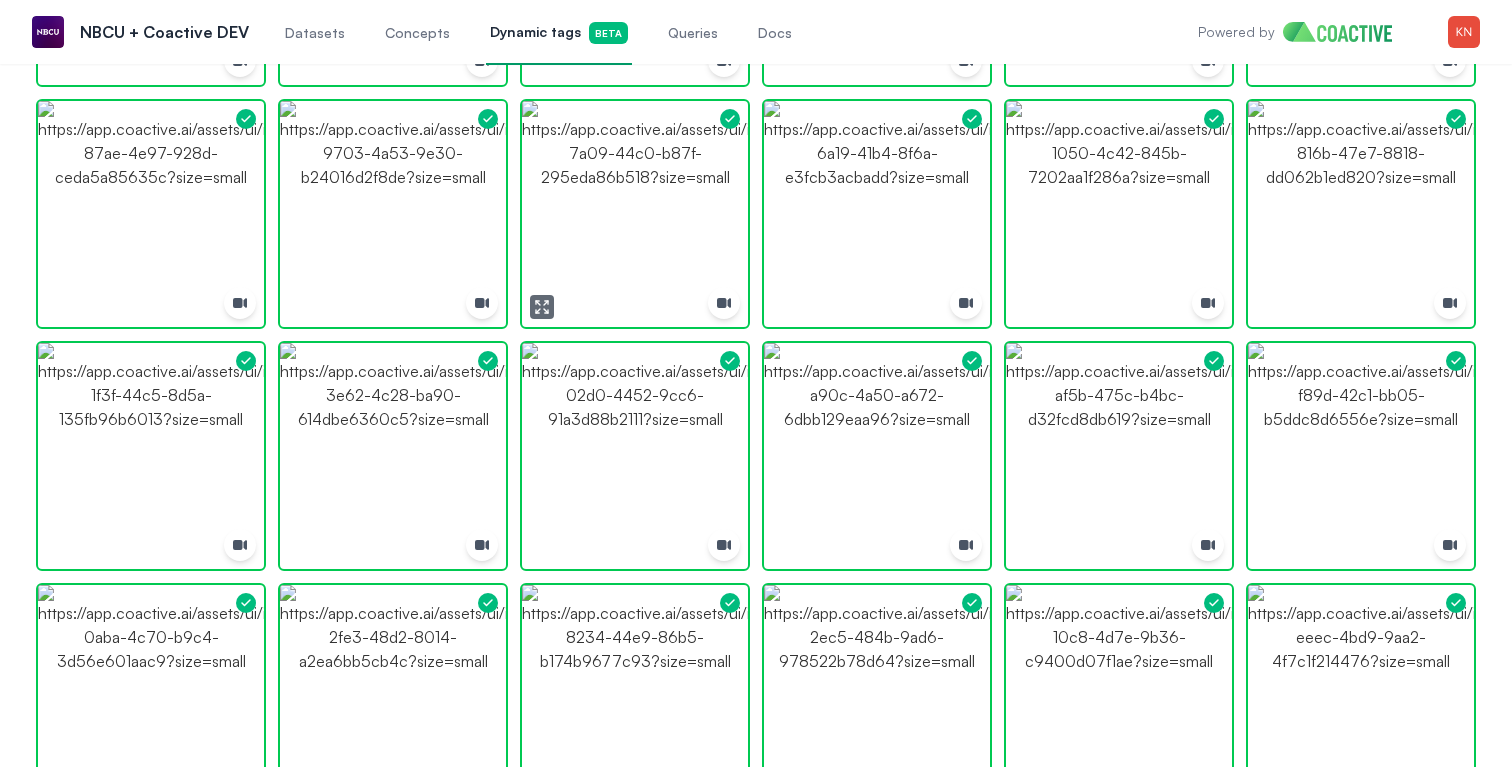 click at bounding box center (635, 214) 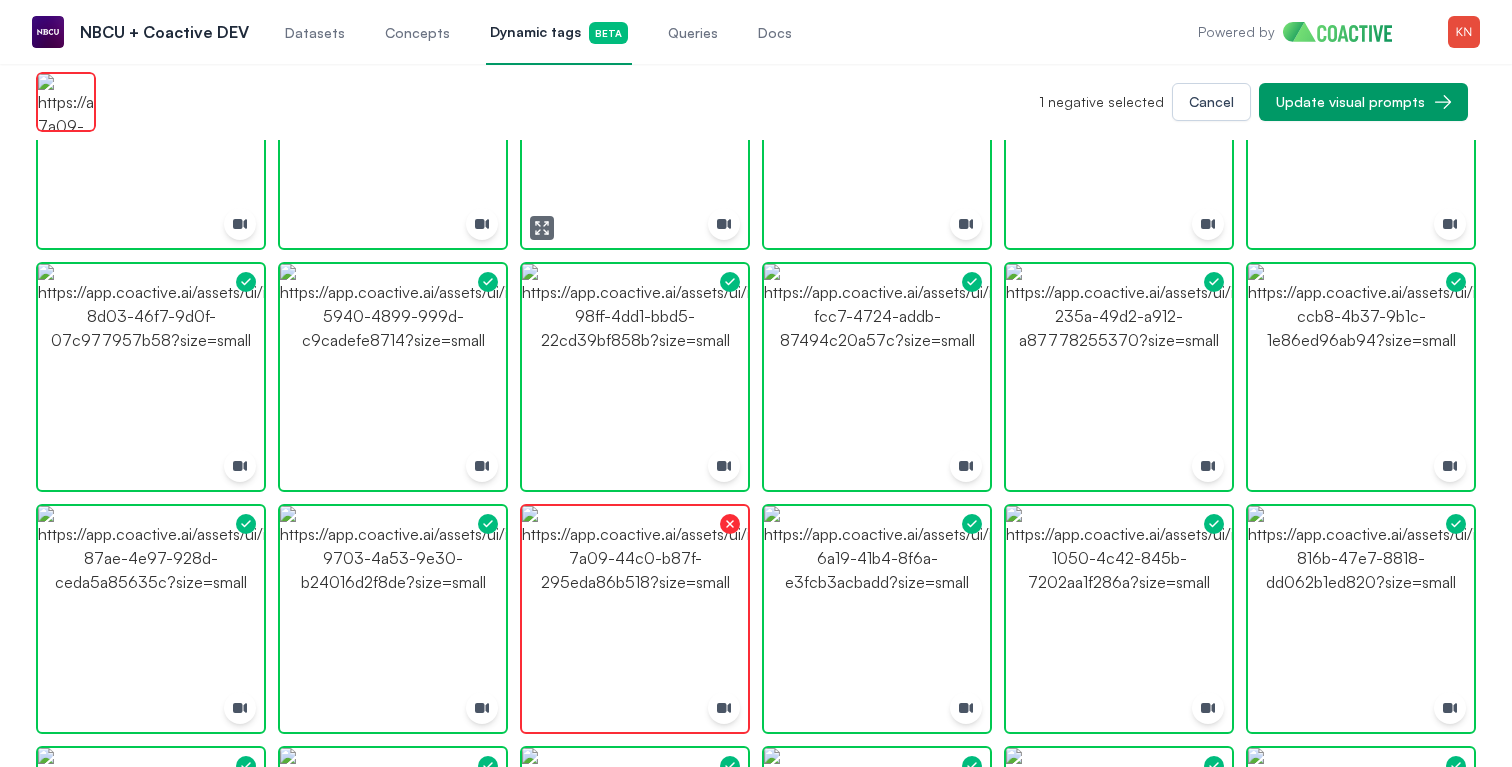 scroll, scrollTop: 577, scrollLeft: 0, axis: vertical 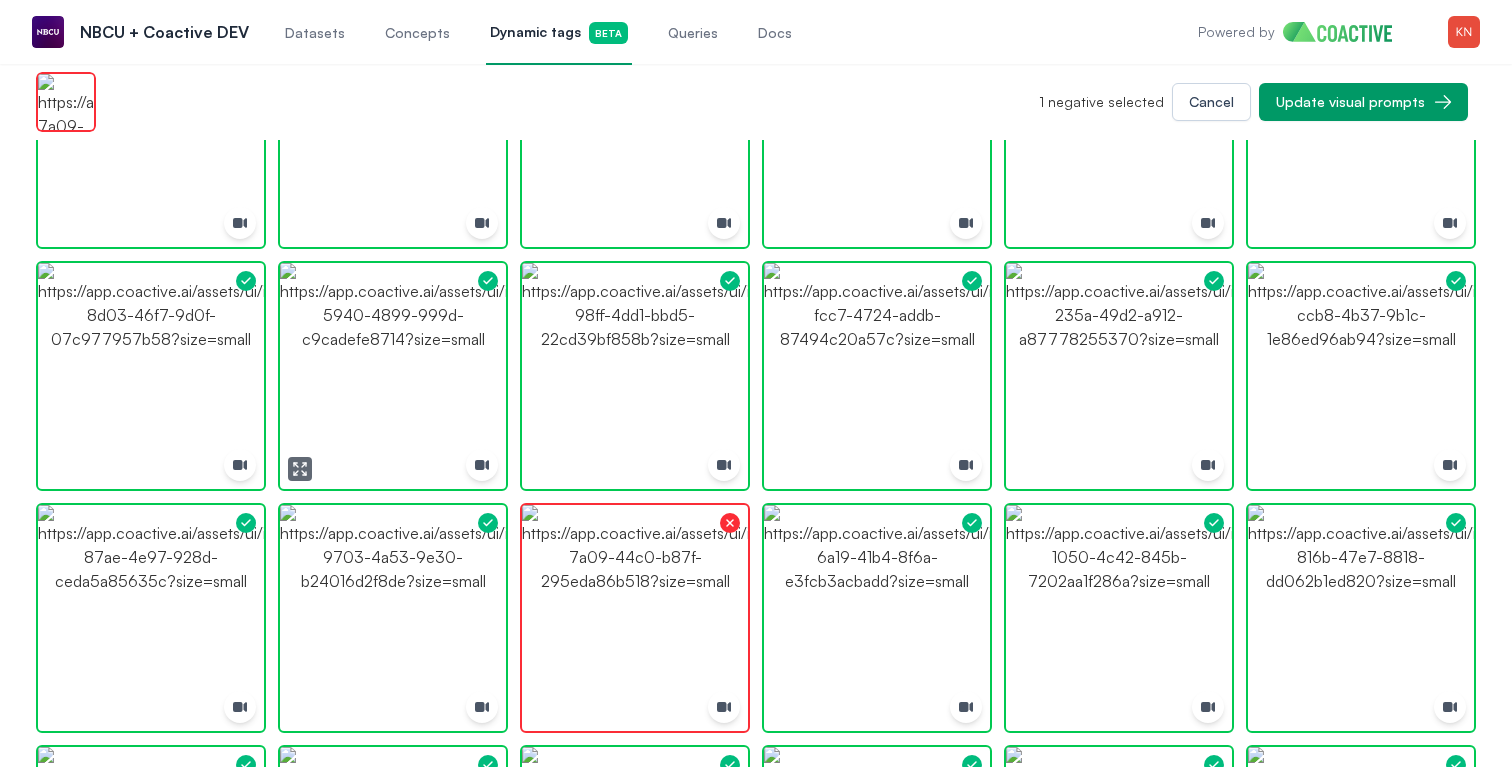 click at bounding box center [393, 376] 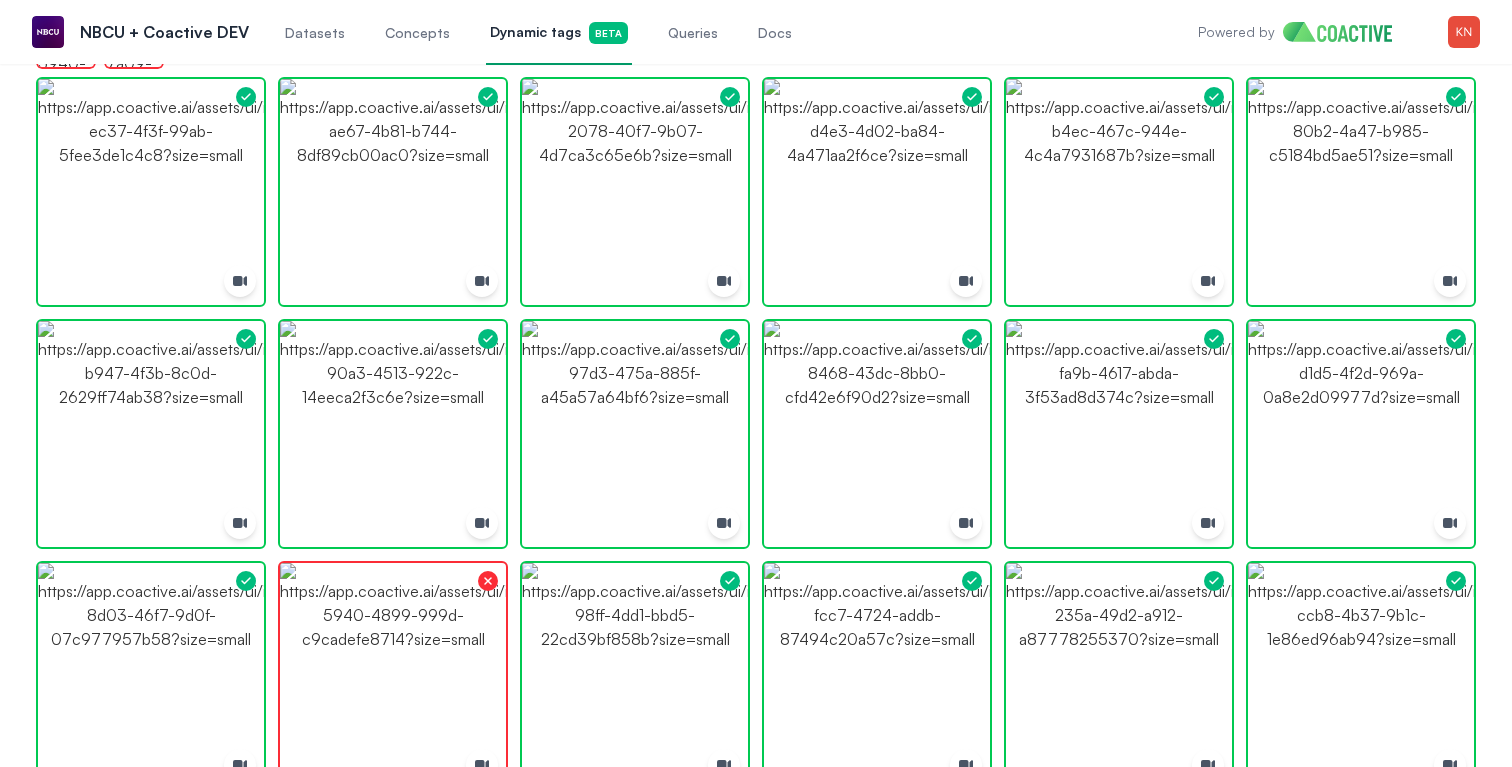 scroll, scrollTop: 109, scrollLeft: 0, axis: vertical 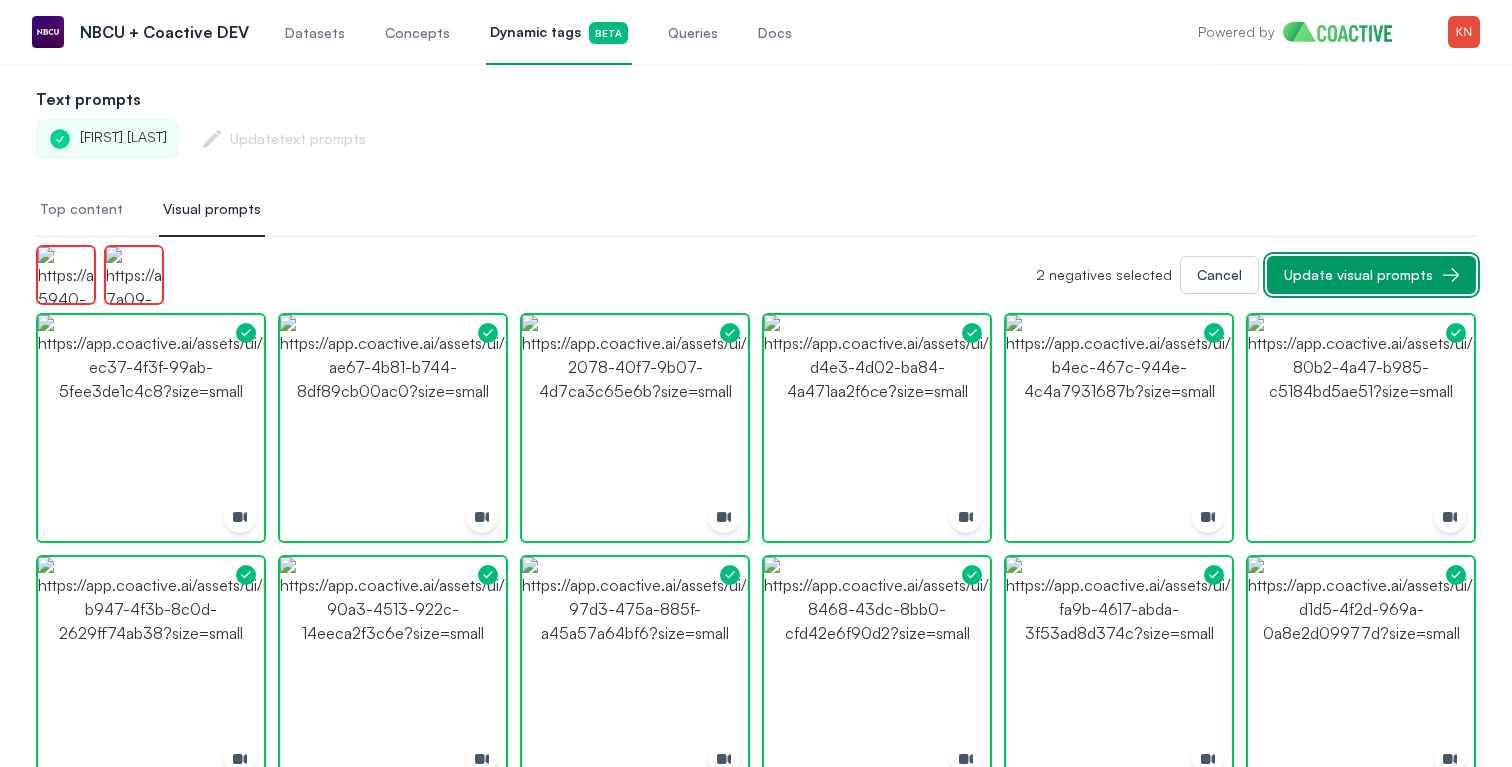 click on "Update visual prompts" at bounding box center (1358, 275) 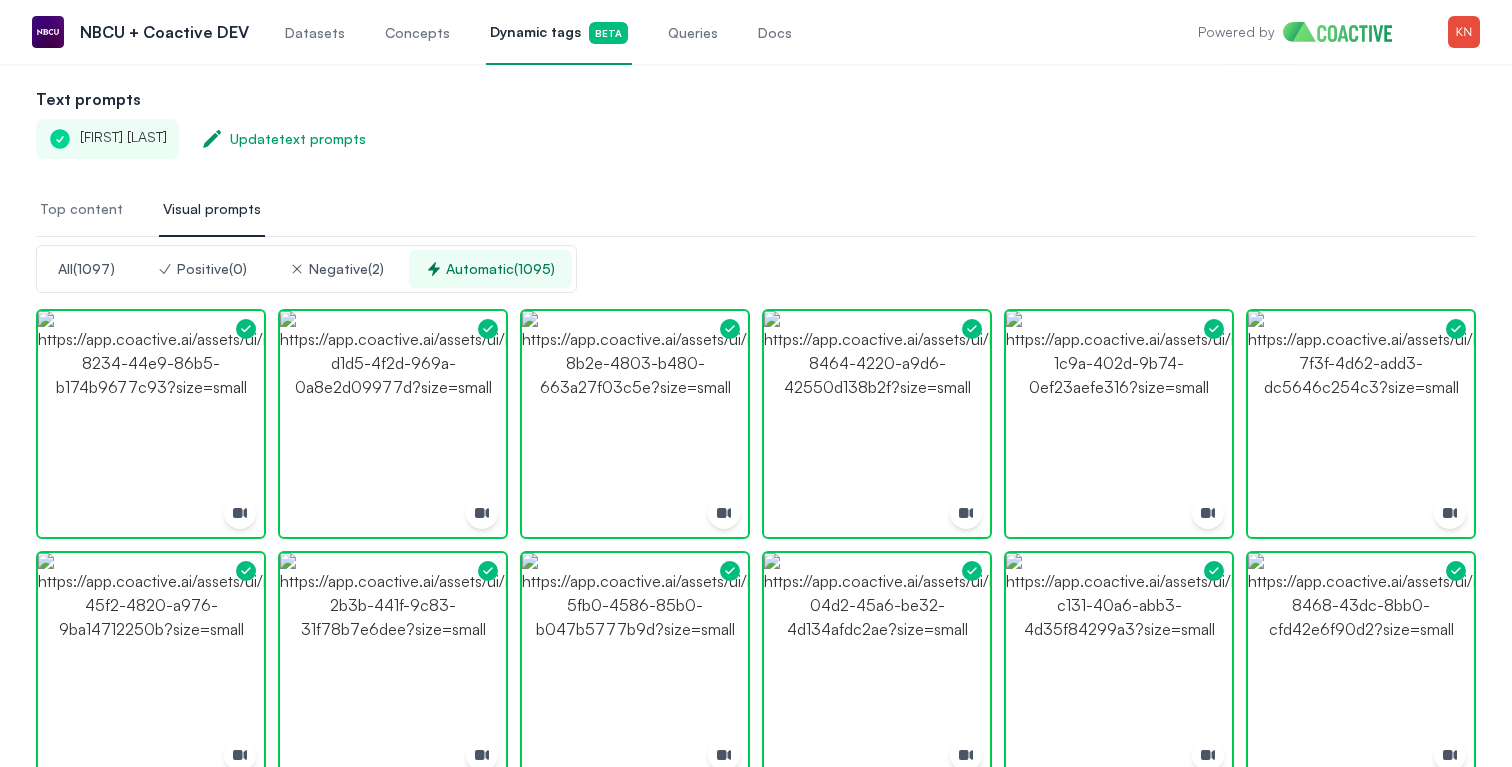 scroll, scrollTop: 0, scrollLeft: 0, axis: both 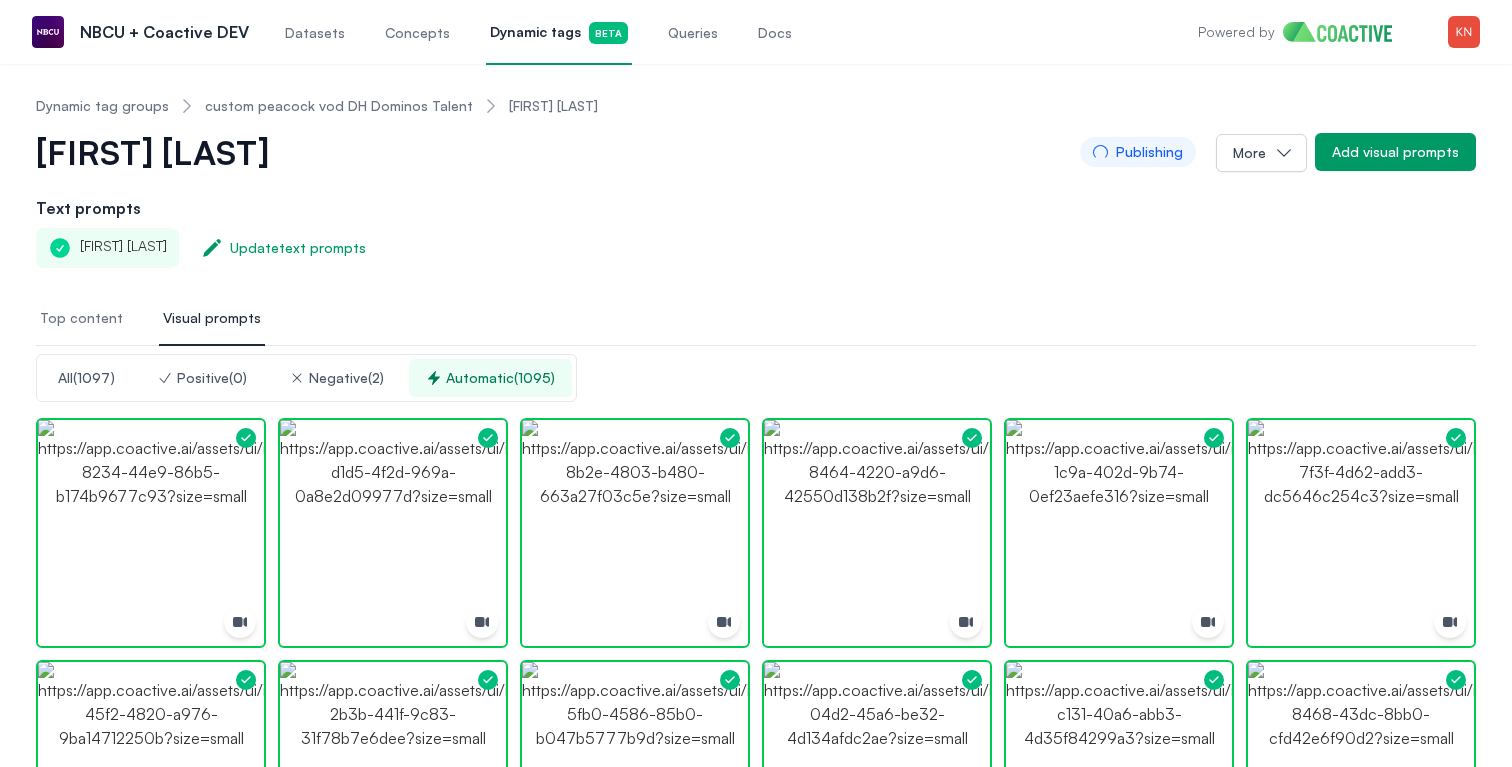 click on "custom peacock vod DH Dominos Talent" at bounding box center [339, 106] 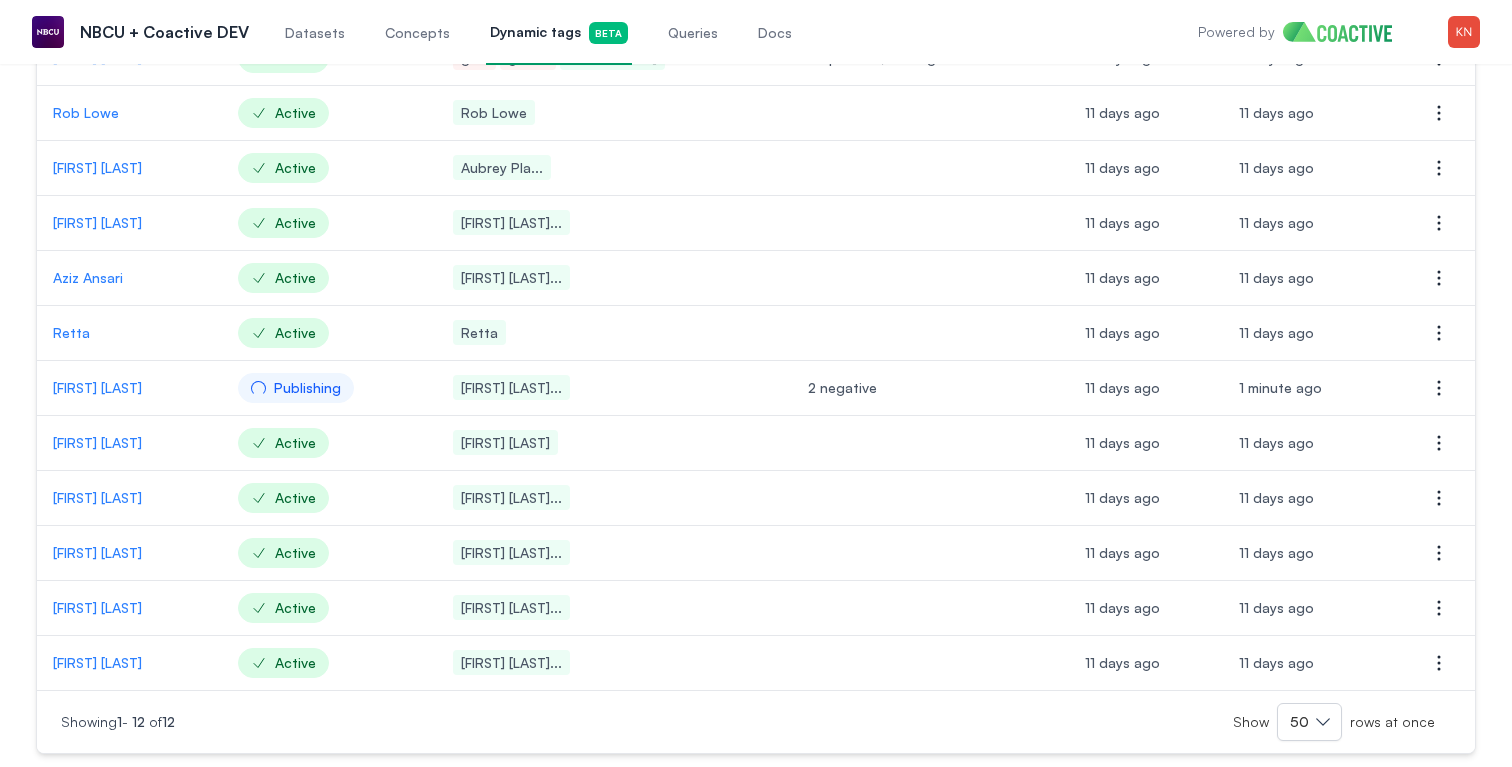 scroll, scrollTop: 266, scrollLeft: 0, axis: vertical 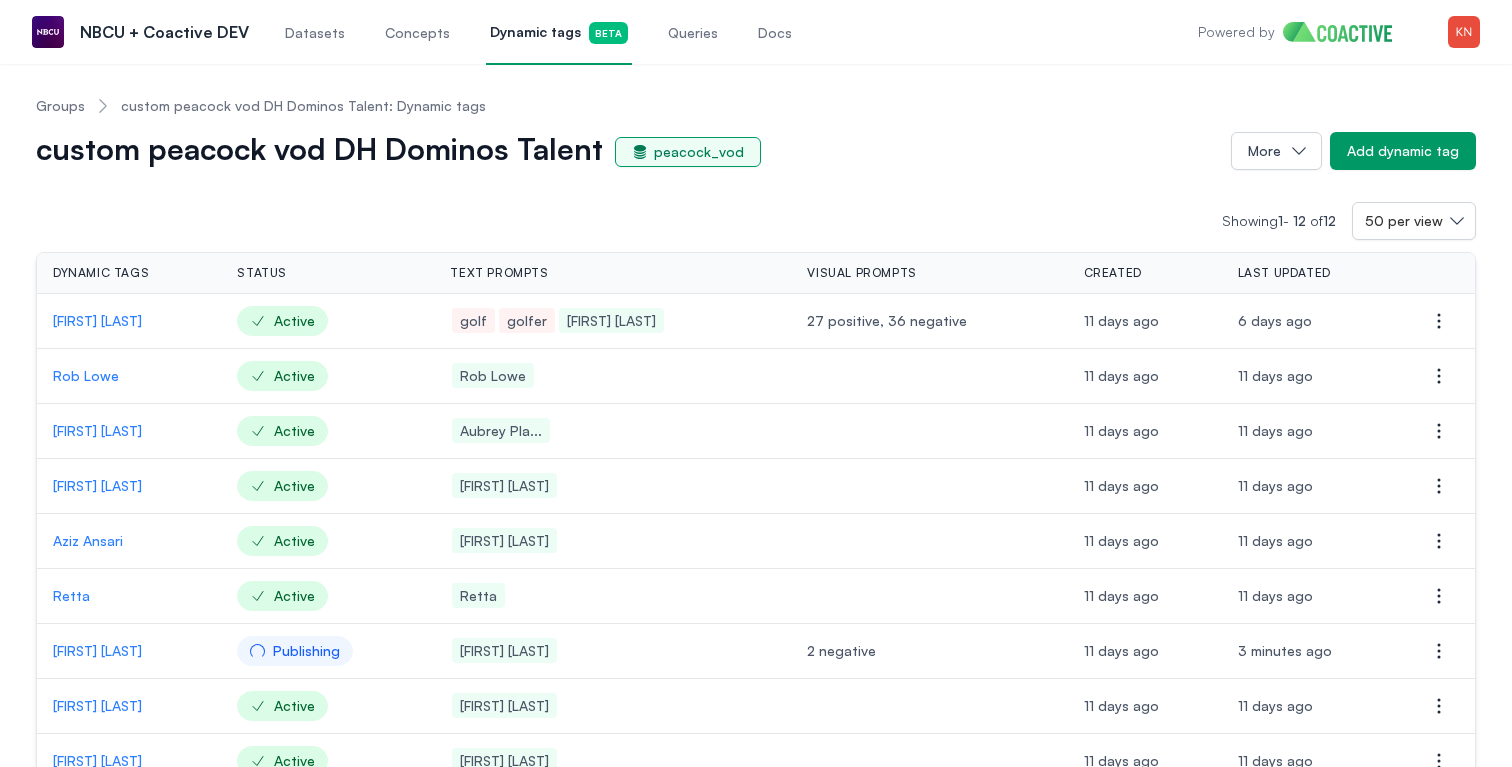 click on "peacock_vod" at bounding box center (699, 152) 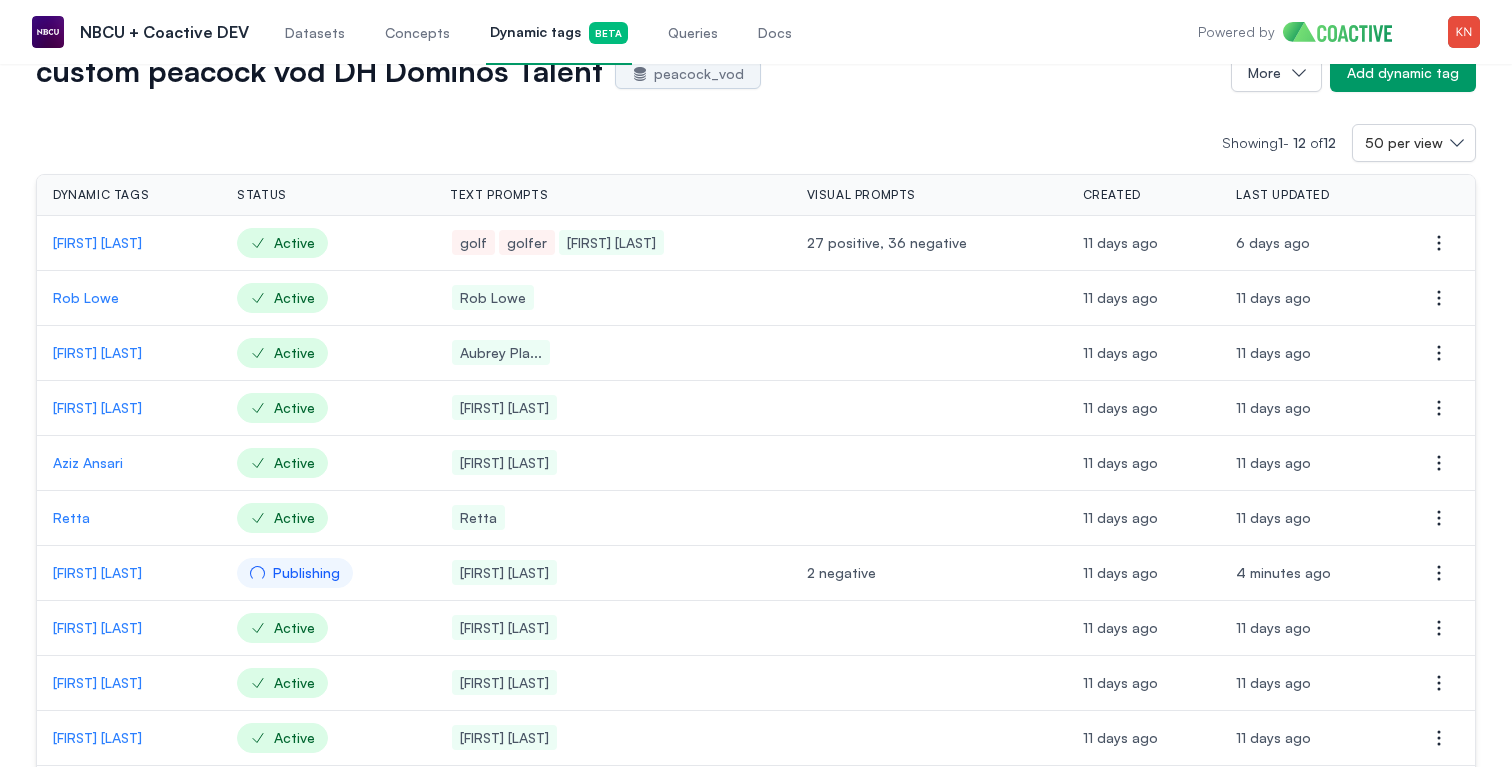 scroll, scrollTop: 0, scrollLeft: 0, axis: both 